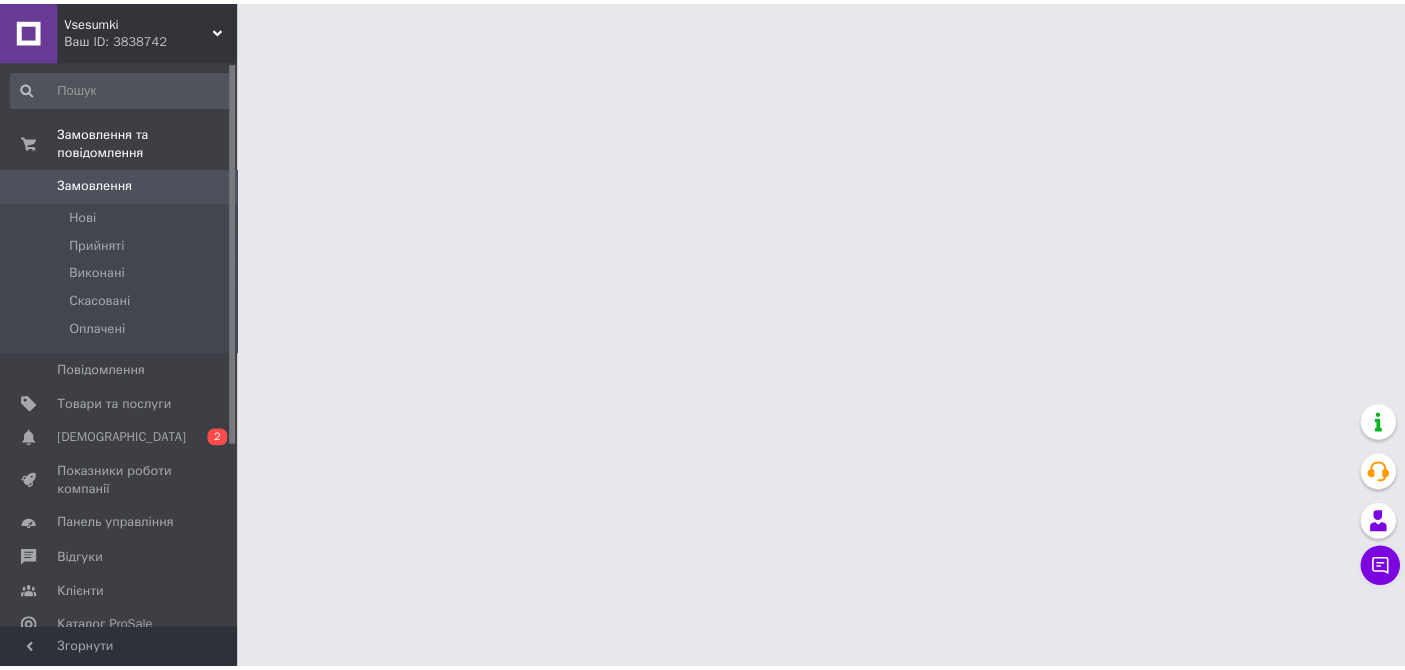 scroll, scrollTop: 0, scrollLeft: 0, axis: both 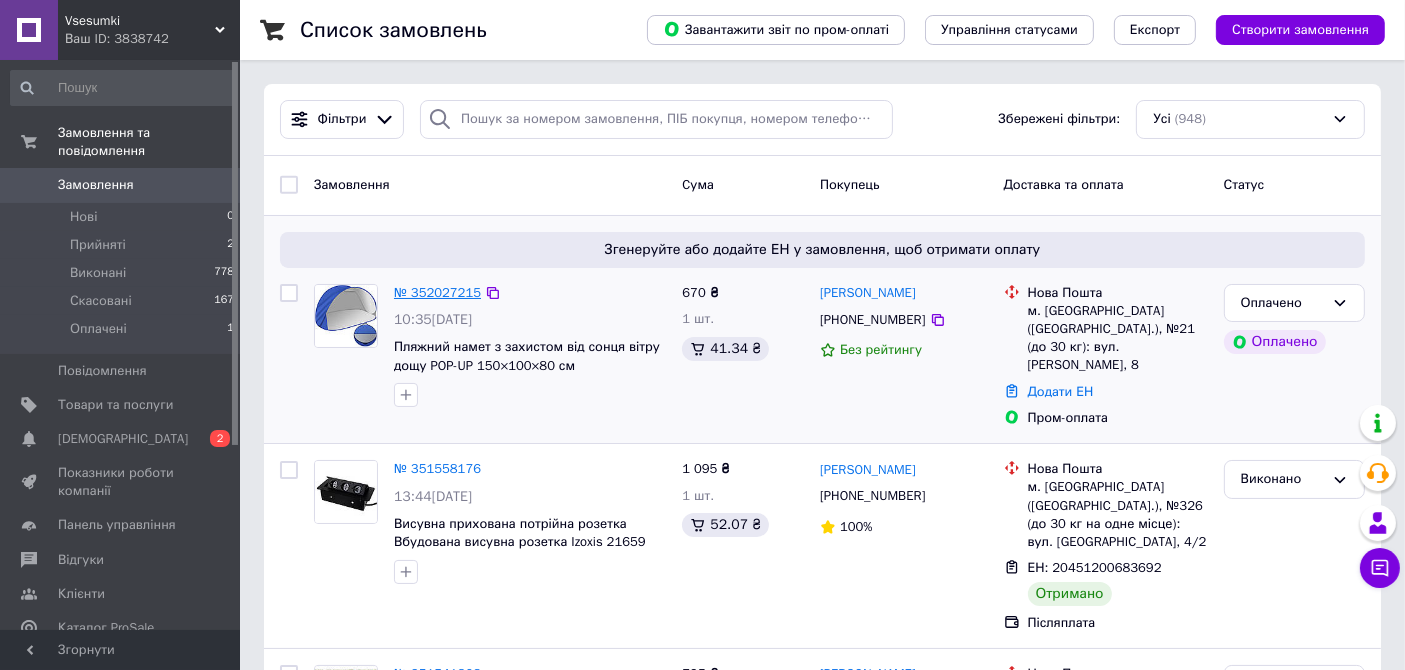 click on "№ 352027215" at bounding box center (437, 292) 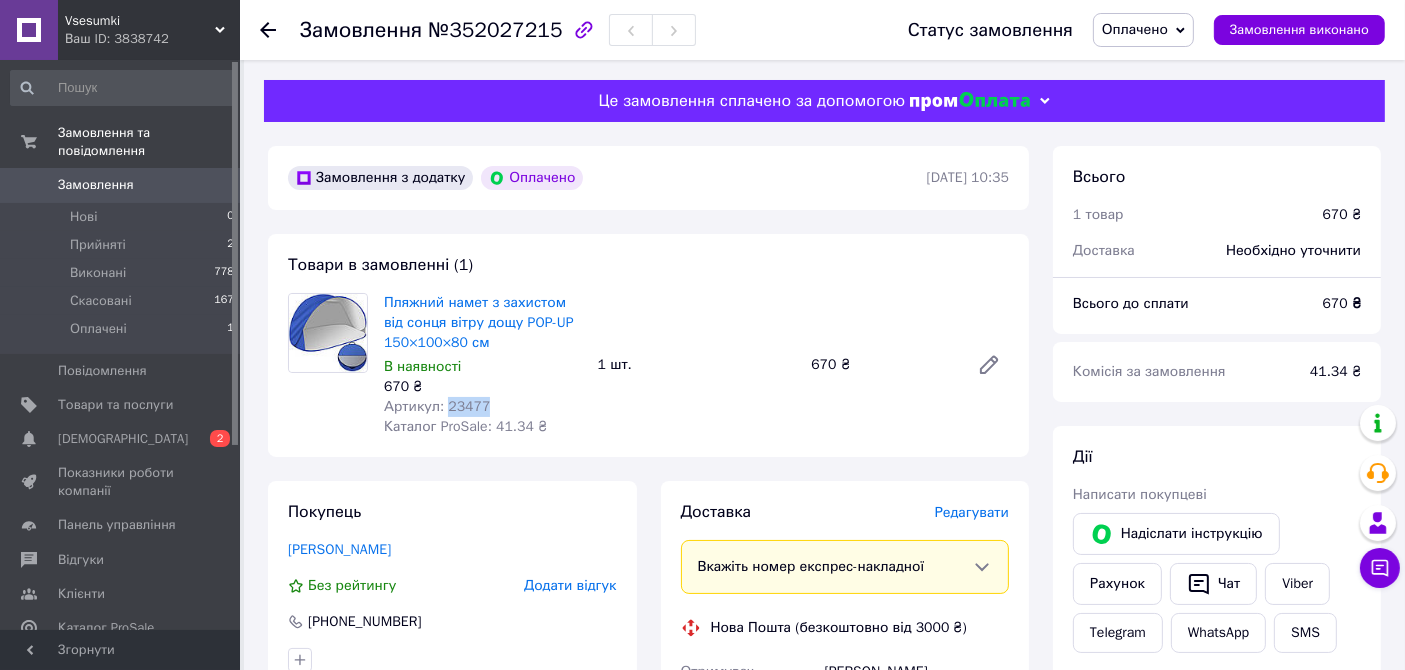drag, startPoint x: 442, startPoint y: 403, endPoint x: 491, endPoint y: 401, distance: 49.0408 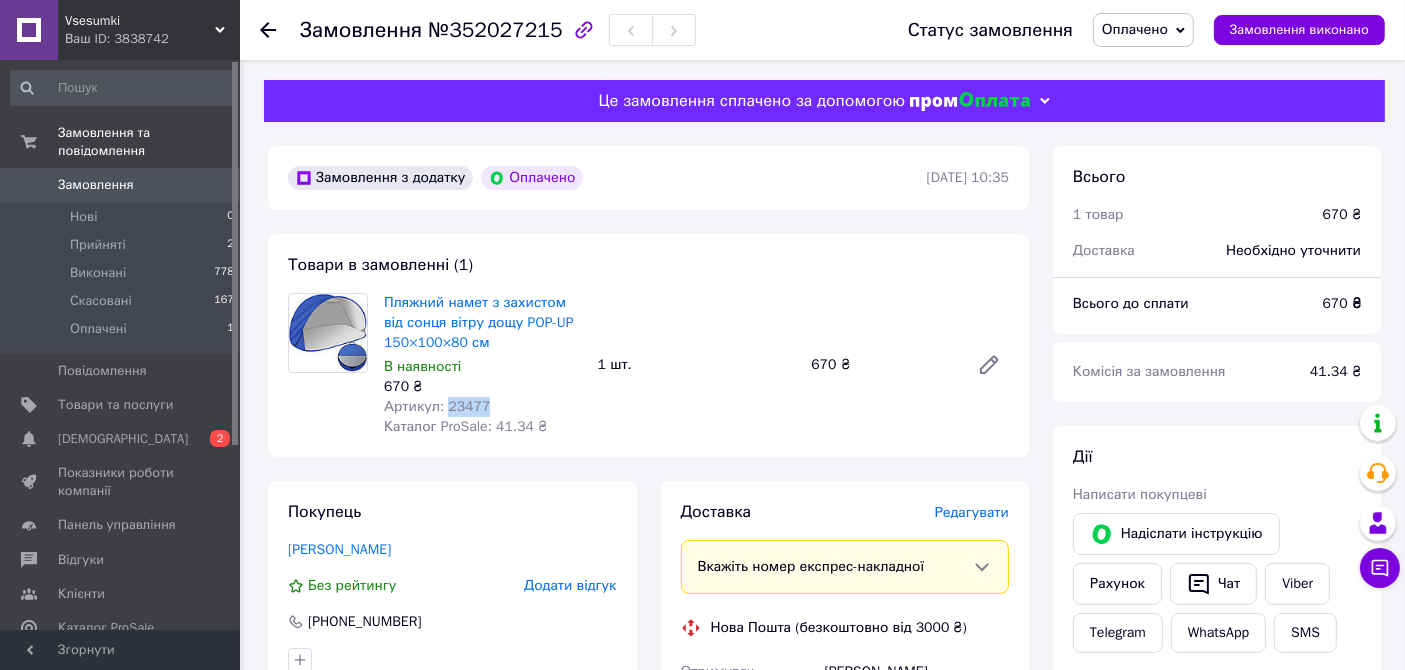 copy on "23477" 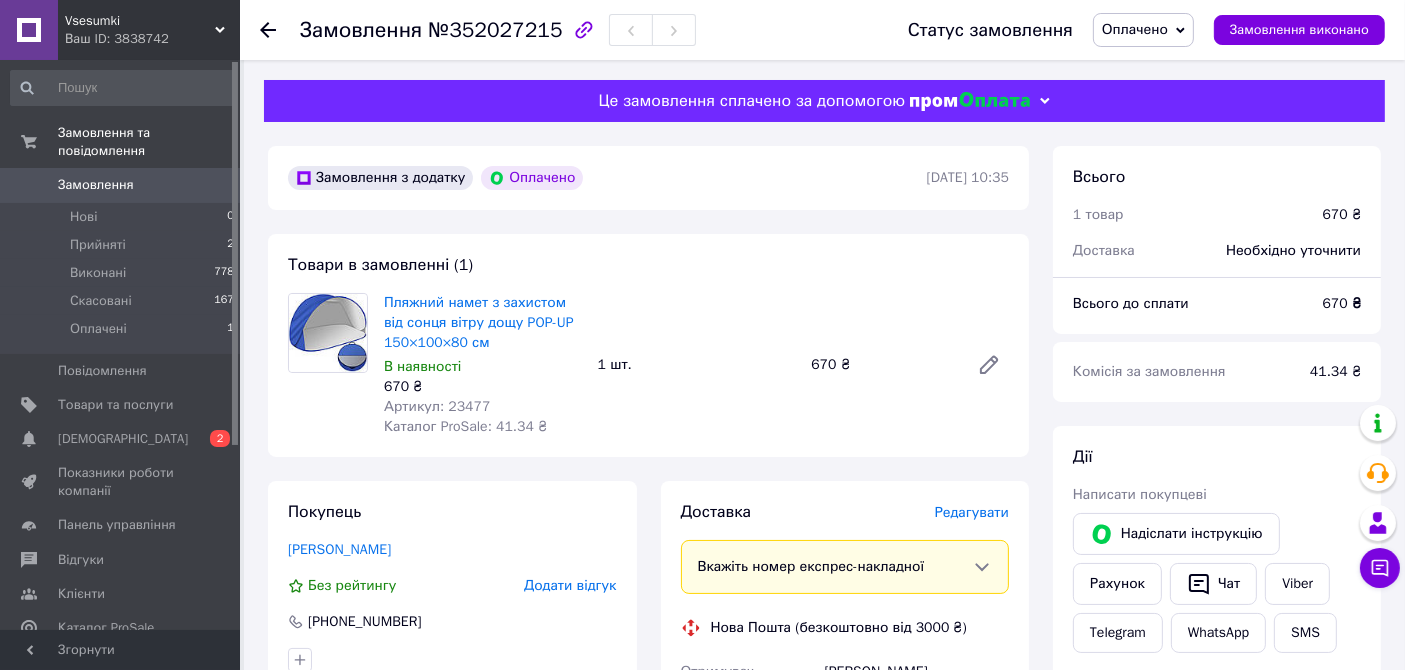 click 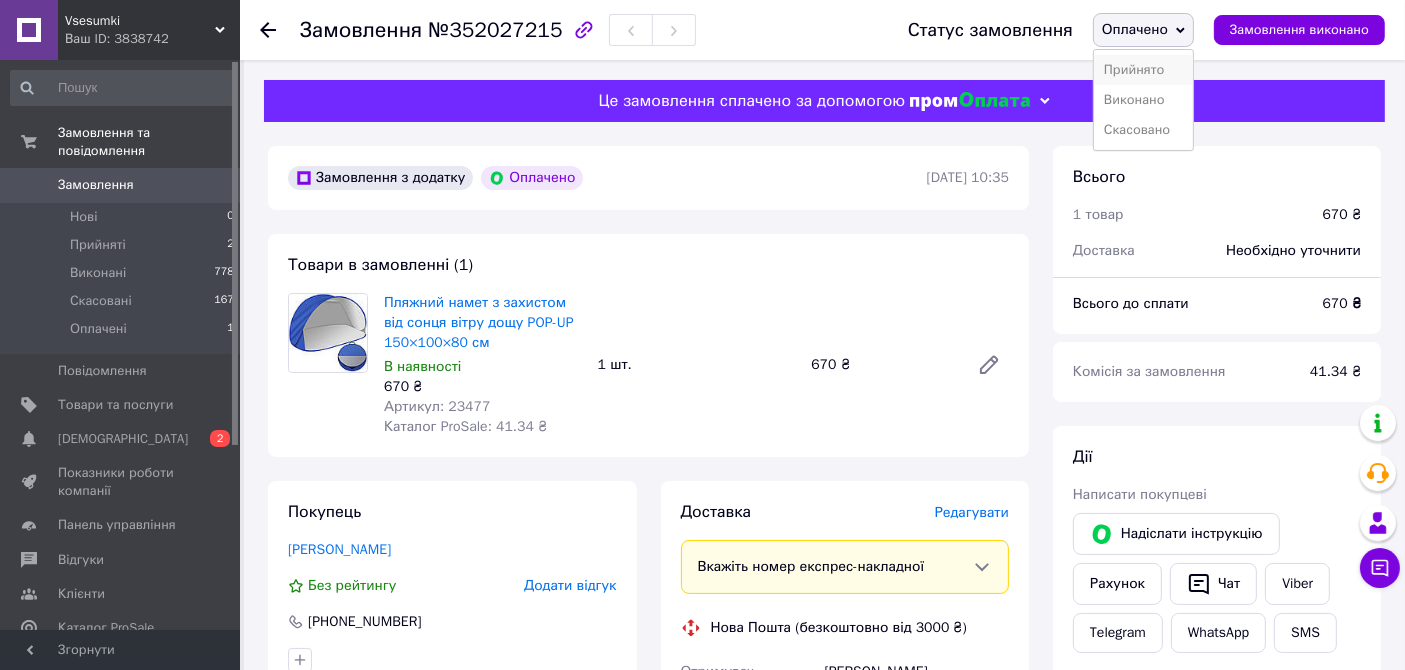 click on "Прийнято" at bounding box center [1143, 70] 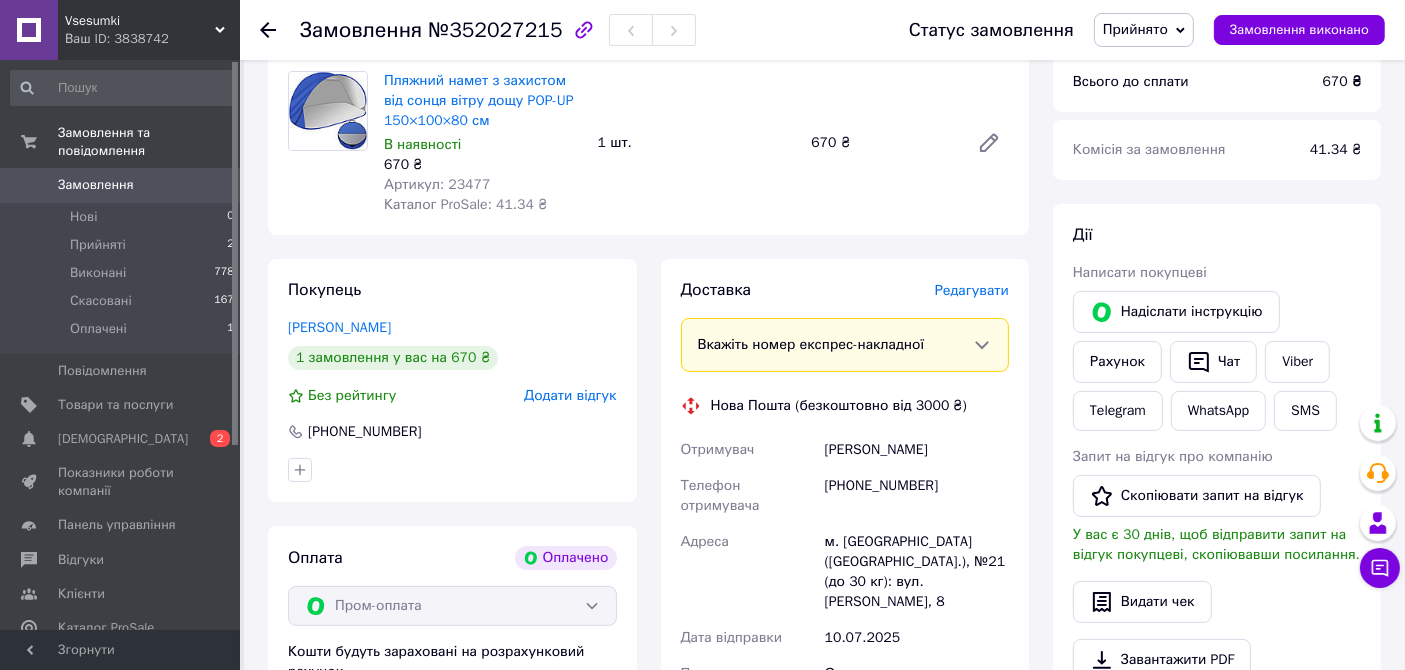 scroll, scrollTop: 111, scrollLeft: 0, axis: vertical 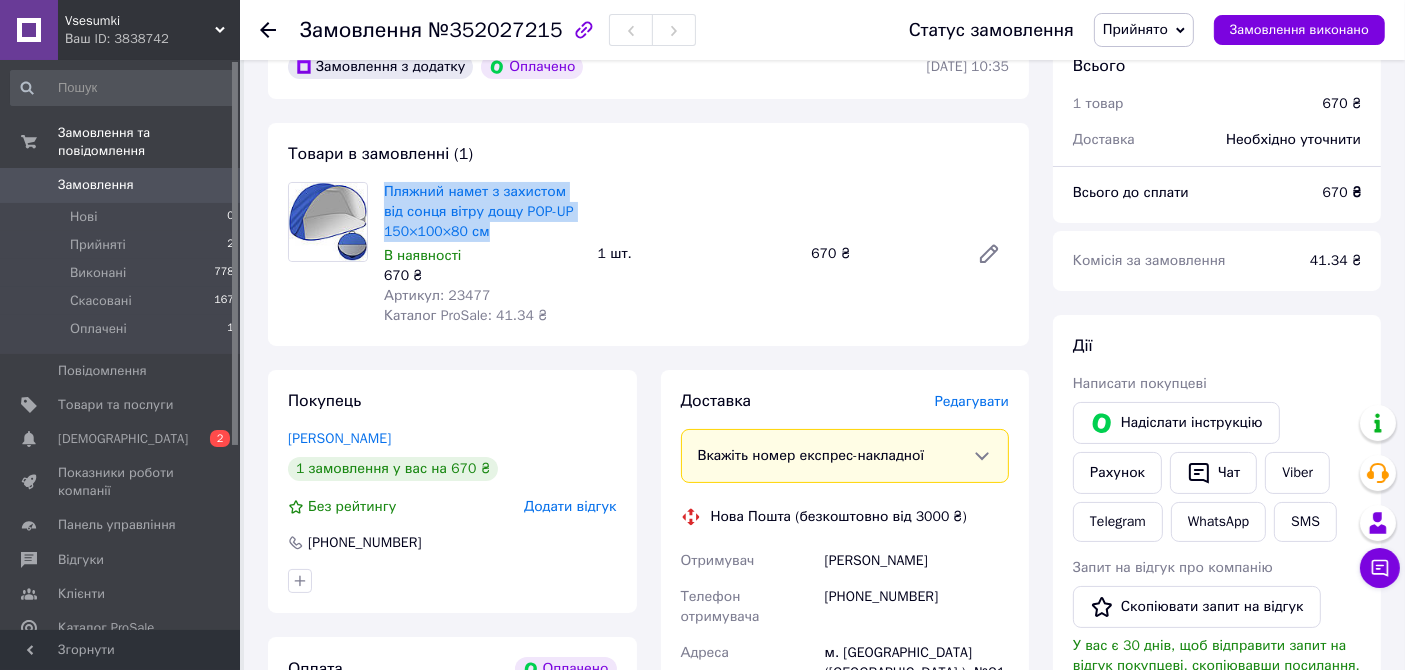drag, startPoint x: 380, startPoint y: 190, endPoint x: 497, endPoint y: 230, distance: 123.6487 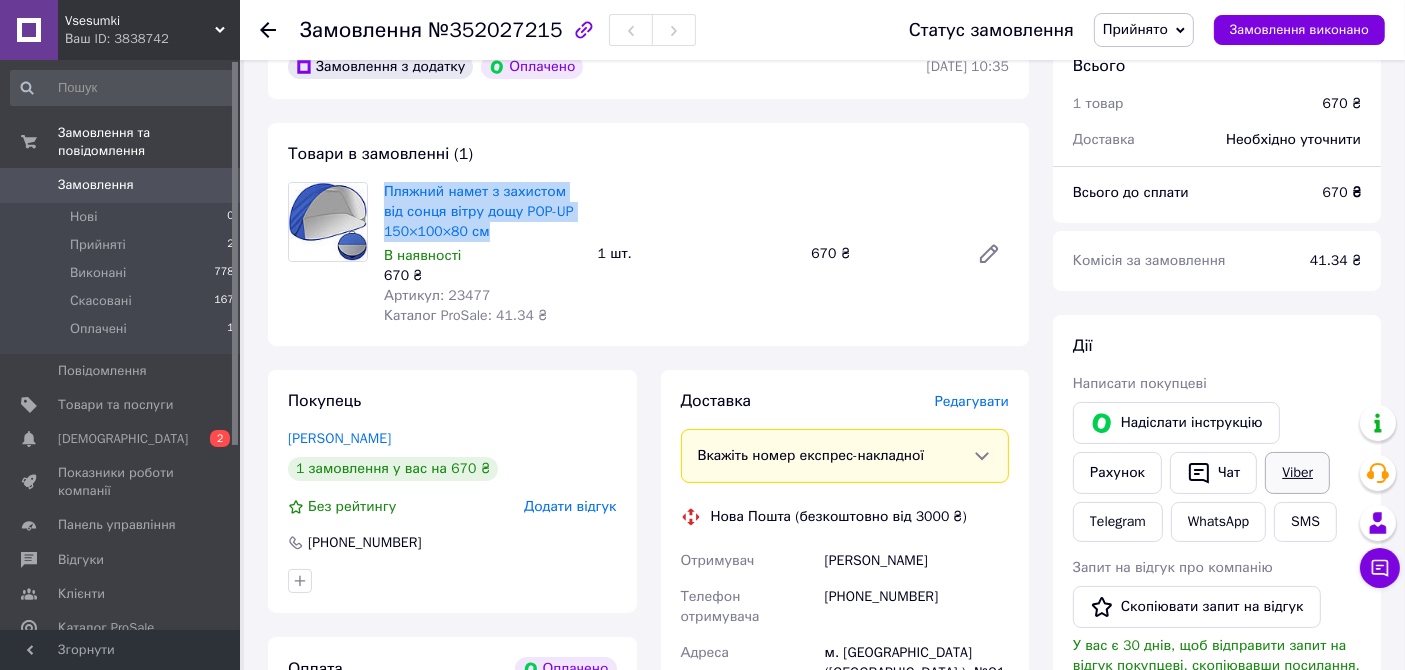 click on "Viber" at bounding box center (1297, 473) 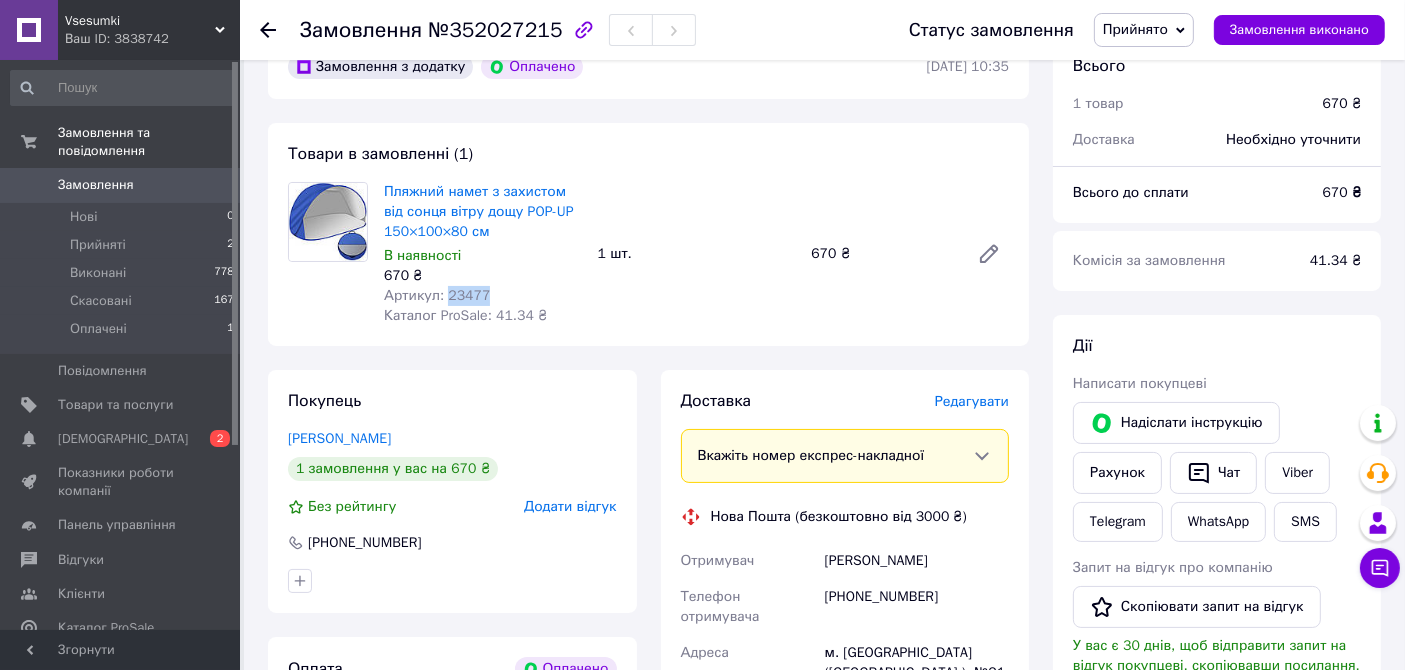 drag, startPoint x: 445, startPoint y: 292, endPoint x: 486, endPoint y: 290, distance: 41.04875 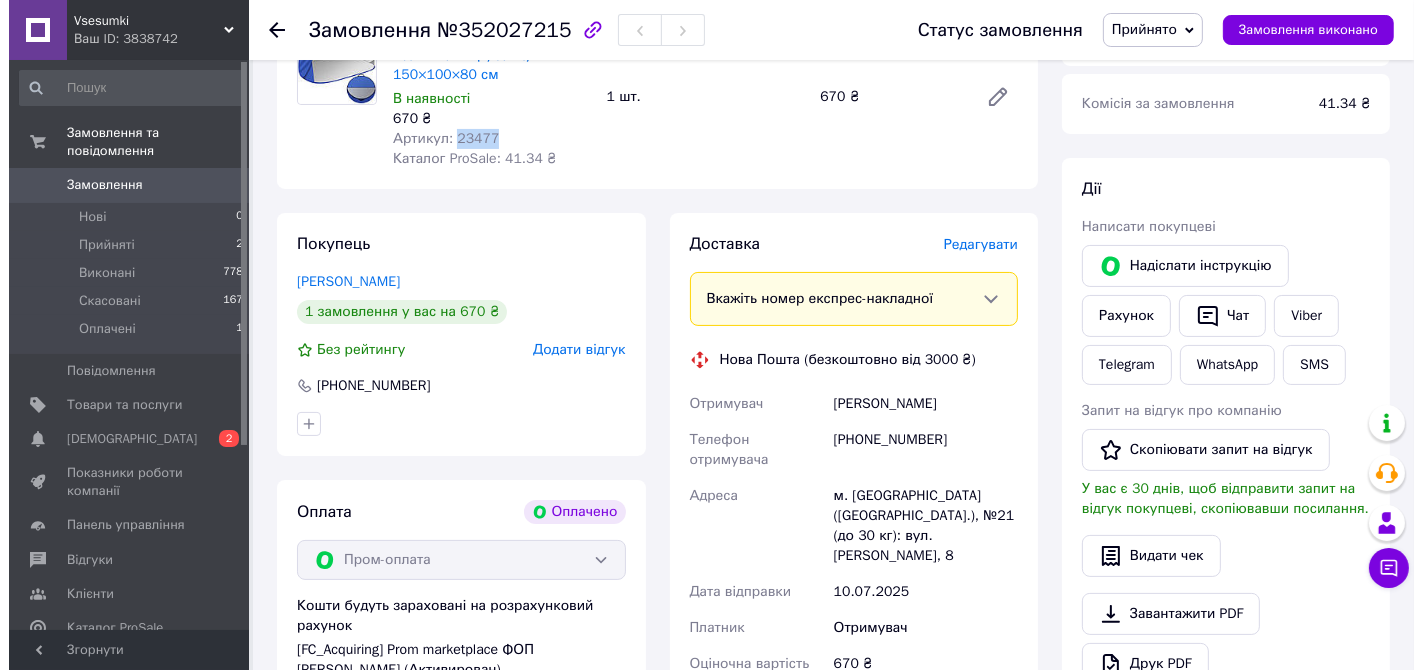 scroll, scrollTop: 333, scrollLeft: 0, axis: vertical 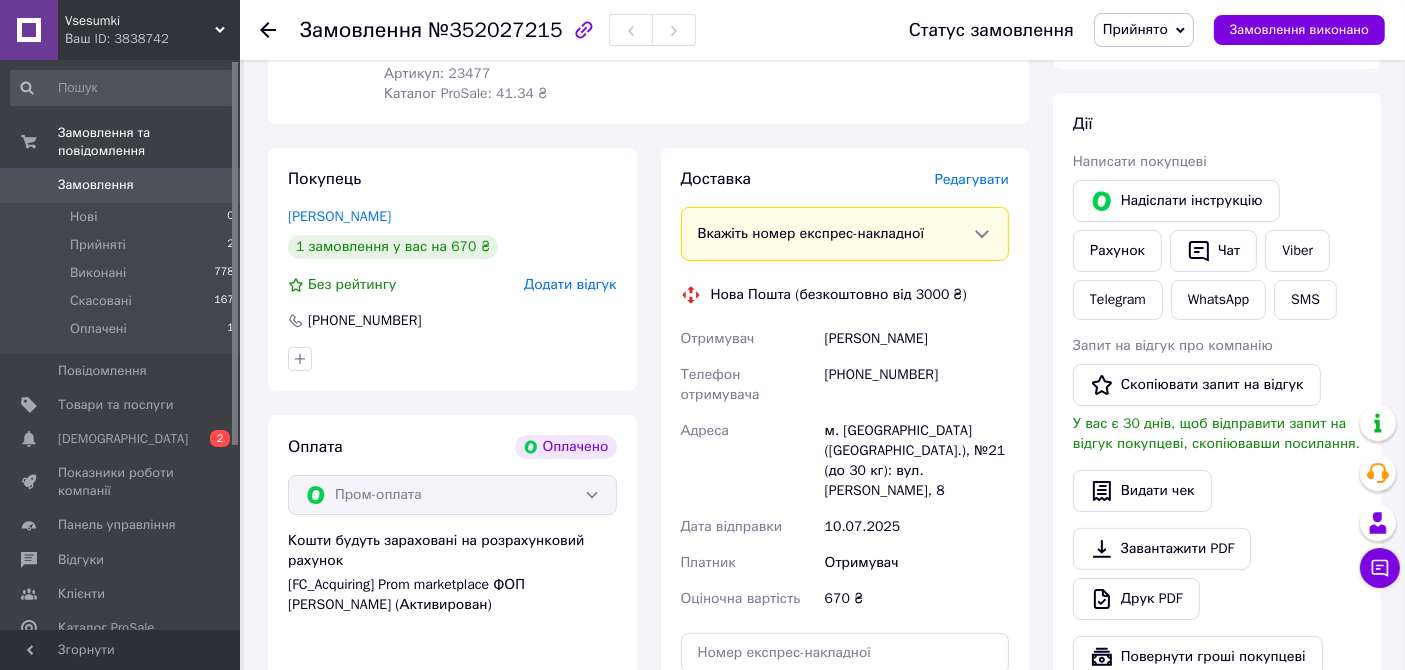 click on "Редагувати" at bounding box center [972, 179] 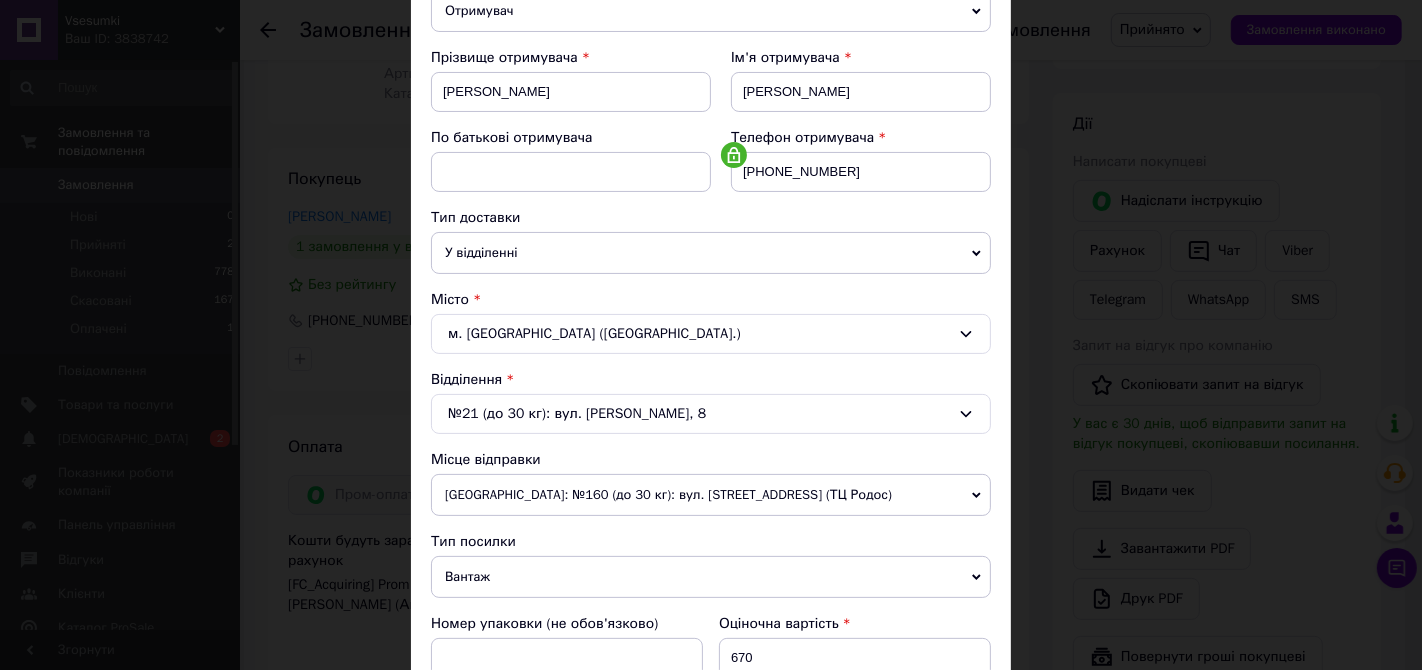 scroll, scrollTop: 444, scrollLeft: 0, axis: vertical 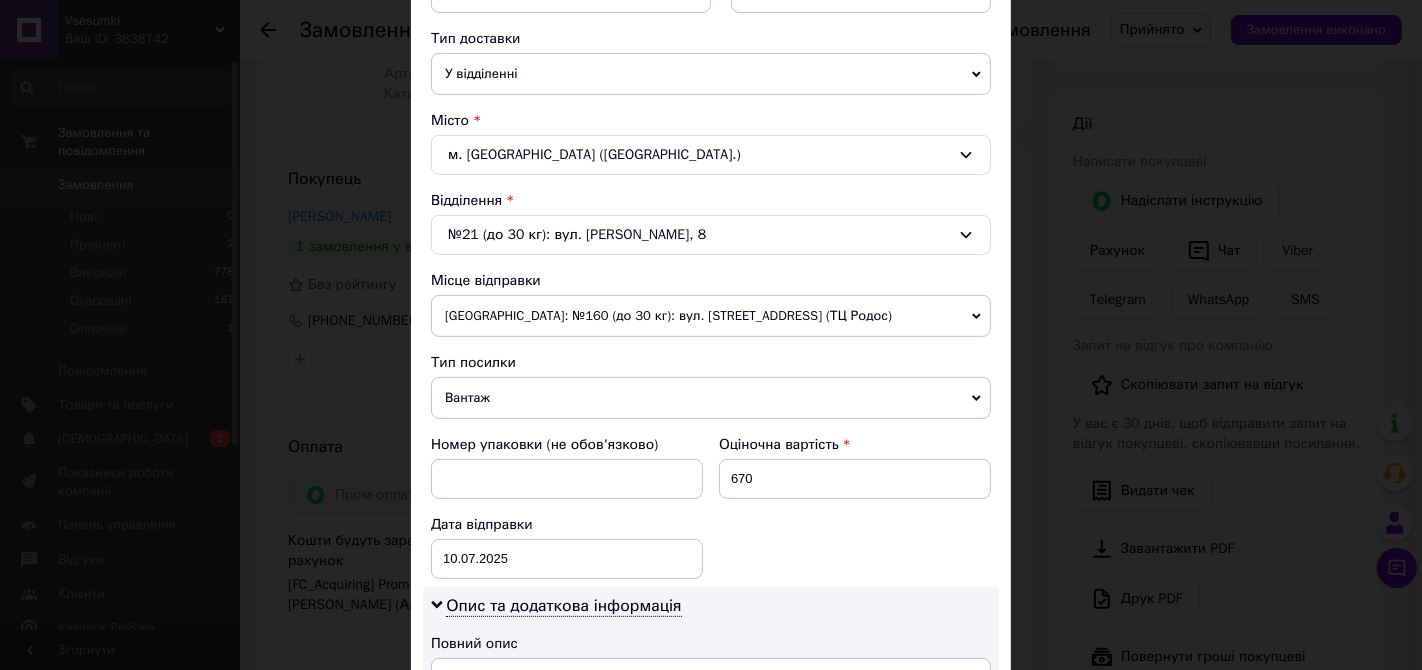 click 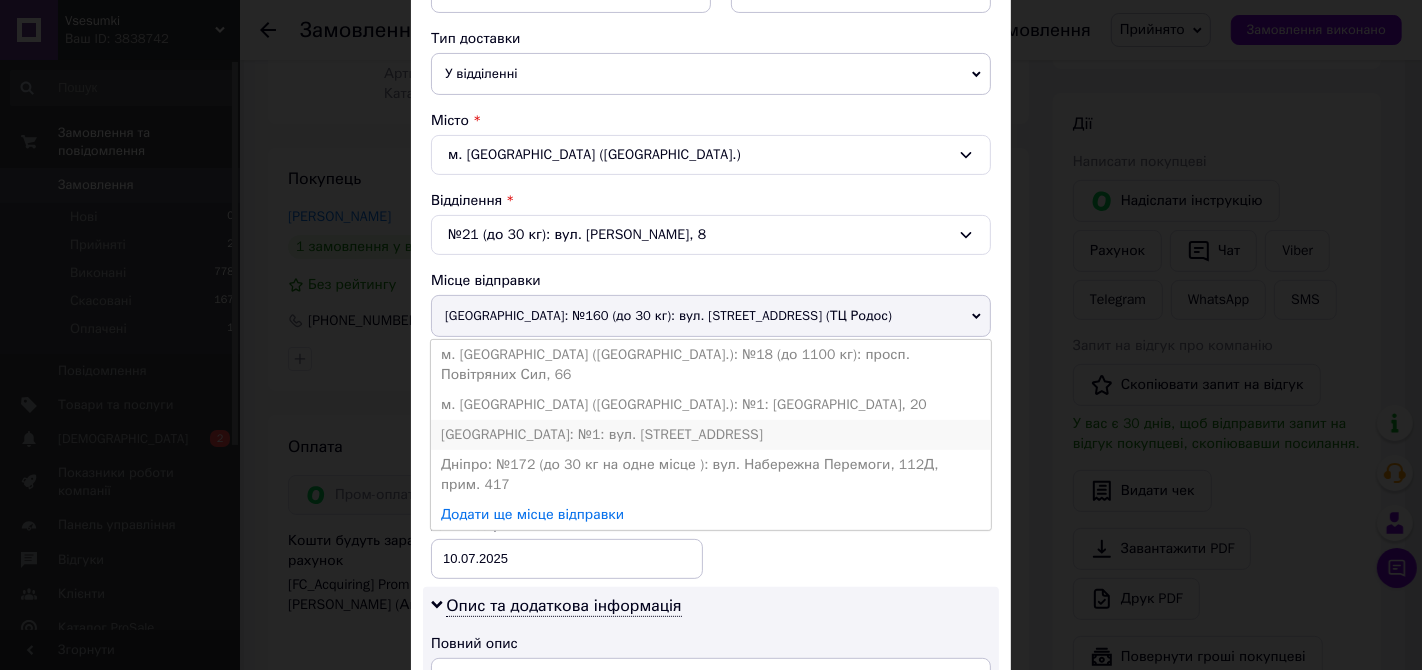 click on "[GEOGRAPHIC_DATA]: №1: вул. [STREET_ADDRESS]" at bounding box center [711, 435] 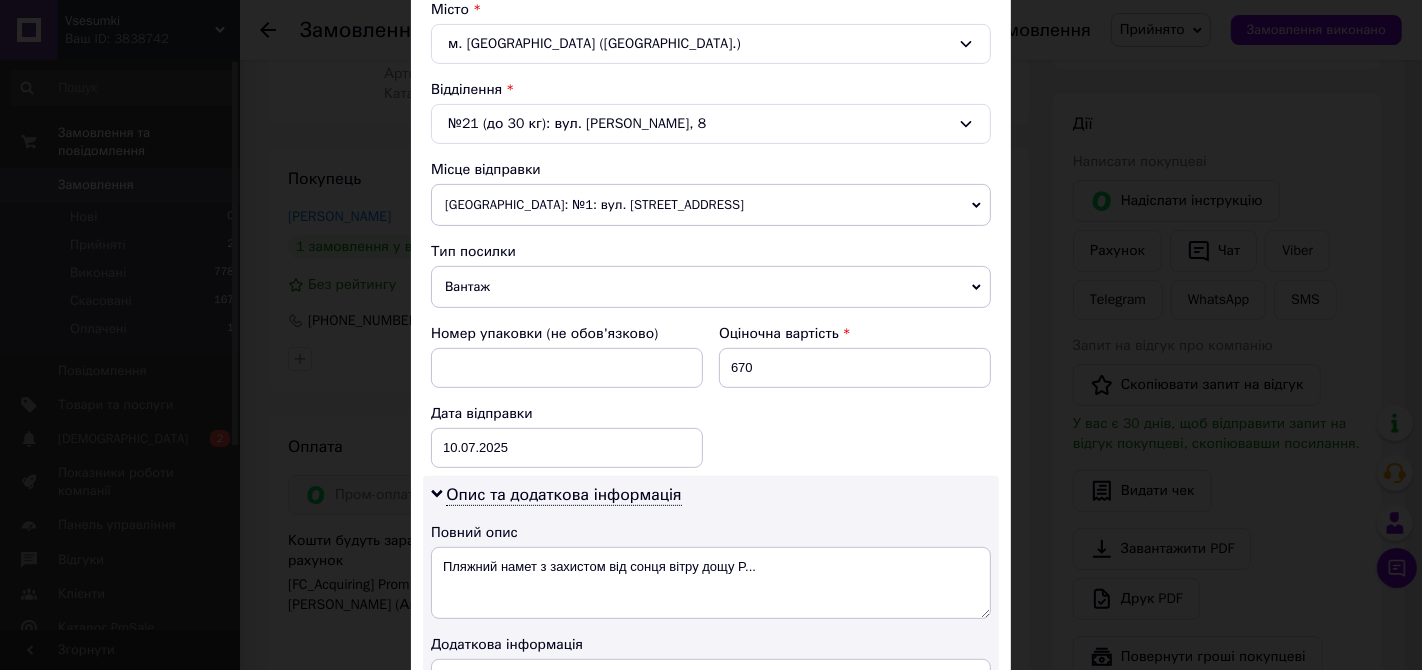 scroll, scrollTop: 666, scrollLeft: 0, axis: vertical 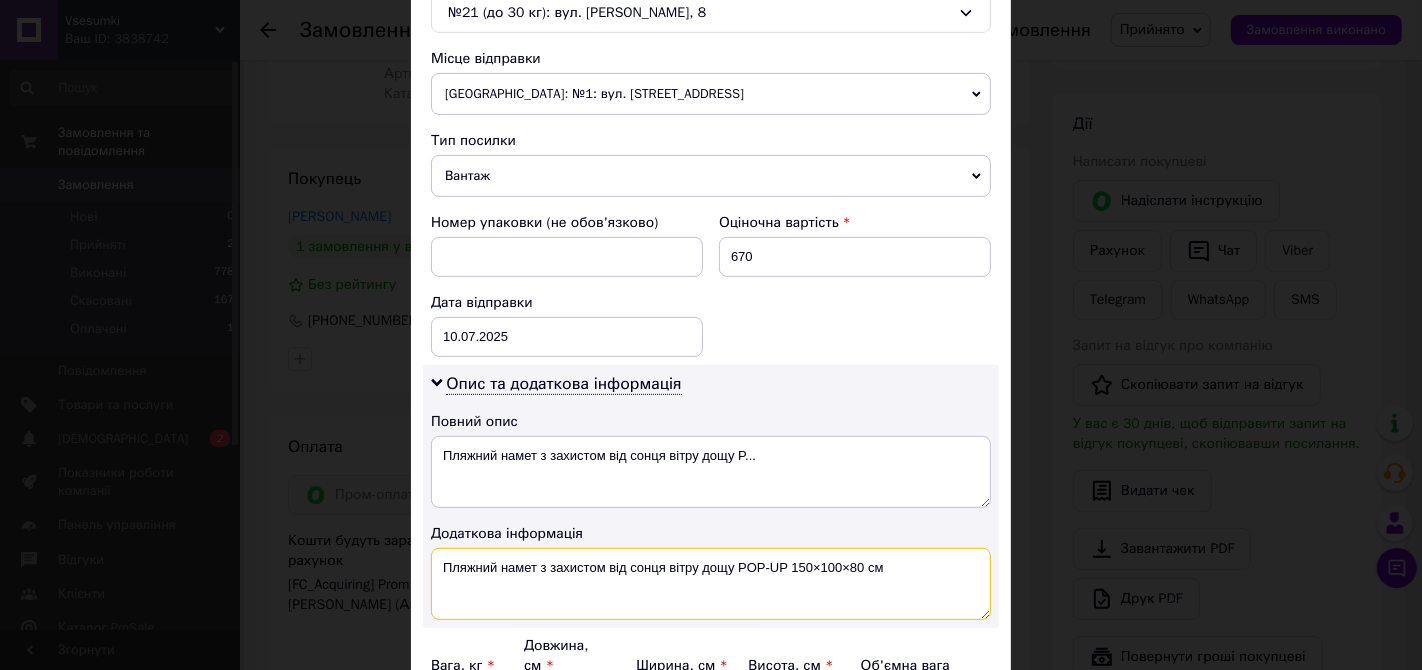 drag, startPoint x: 537, startPoint y: 557, endPoint x: 729, endPoint y: 567, distance: 192.26024 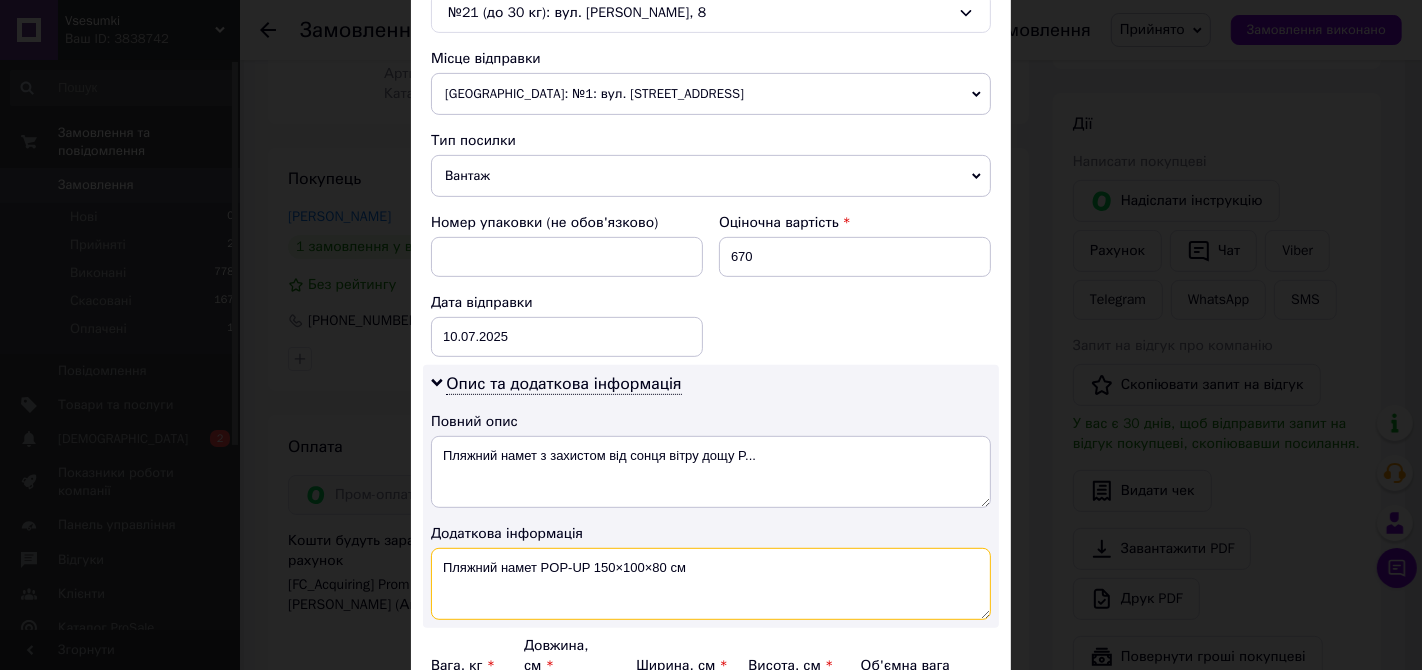 drag, startPoint x: 689, startPoint y: 563, endPoint x: 425, endPoint y: 585, distance: 264.91507 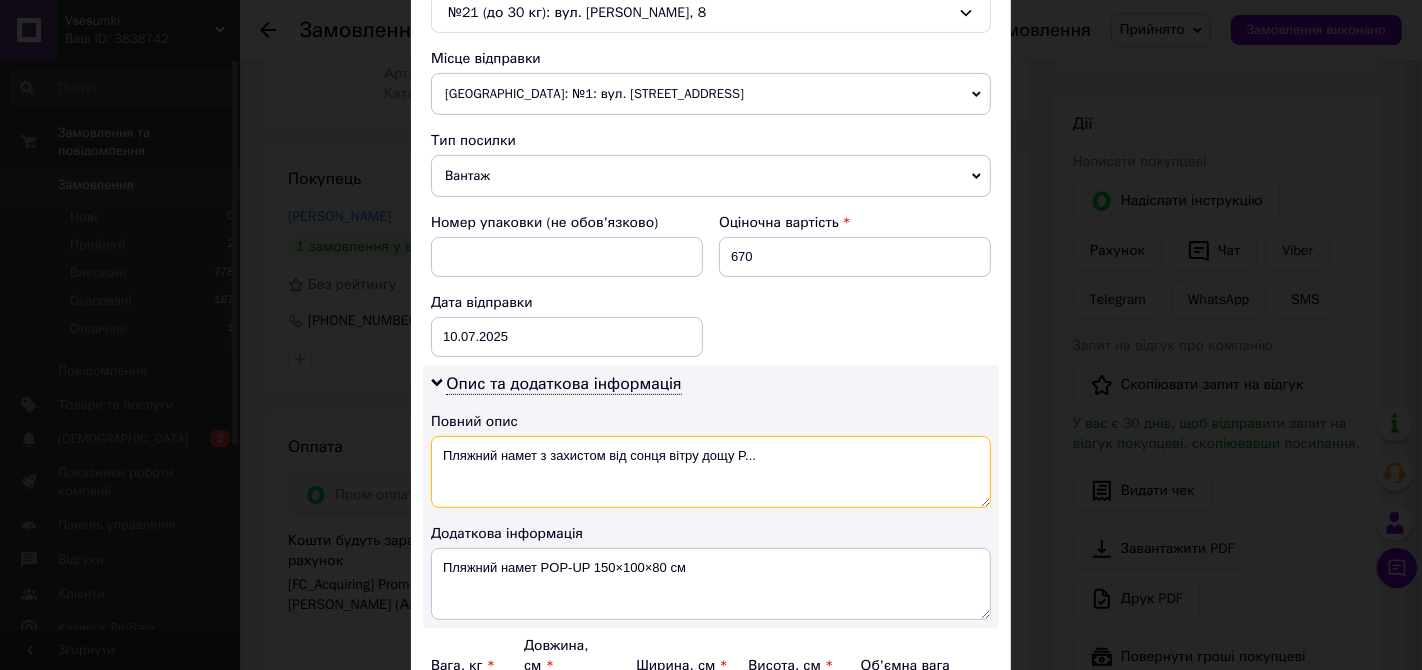drag, startPoint x: 764, startPoint y: 448, endPoint x: 425, endPoint y: 472, distance: 339.8485 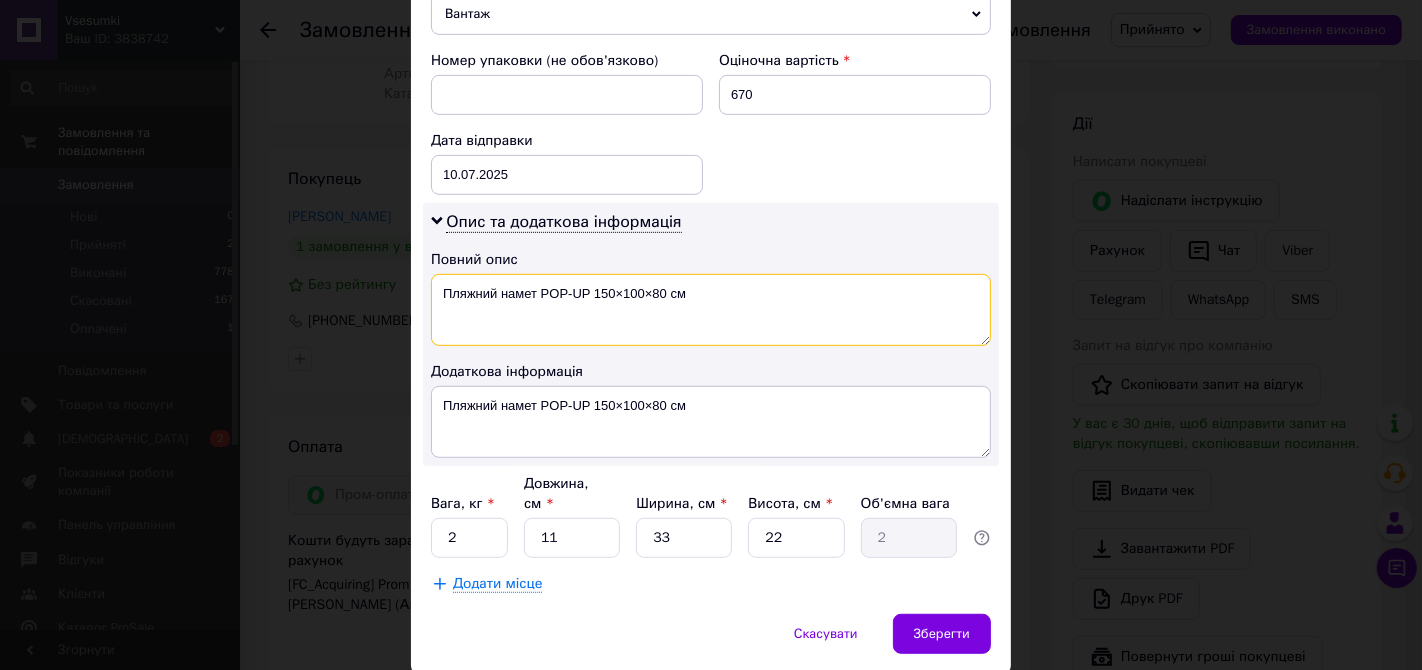 scroll, scrollTop: 873, scrollLeft: 0, axis: vertical 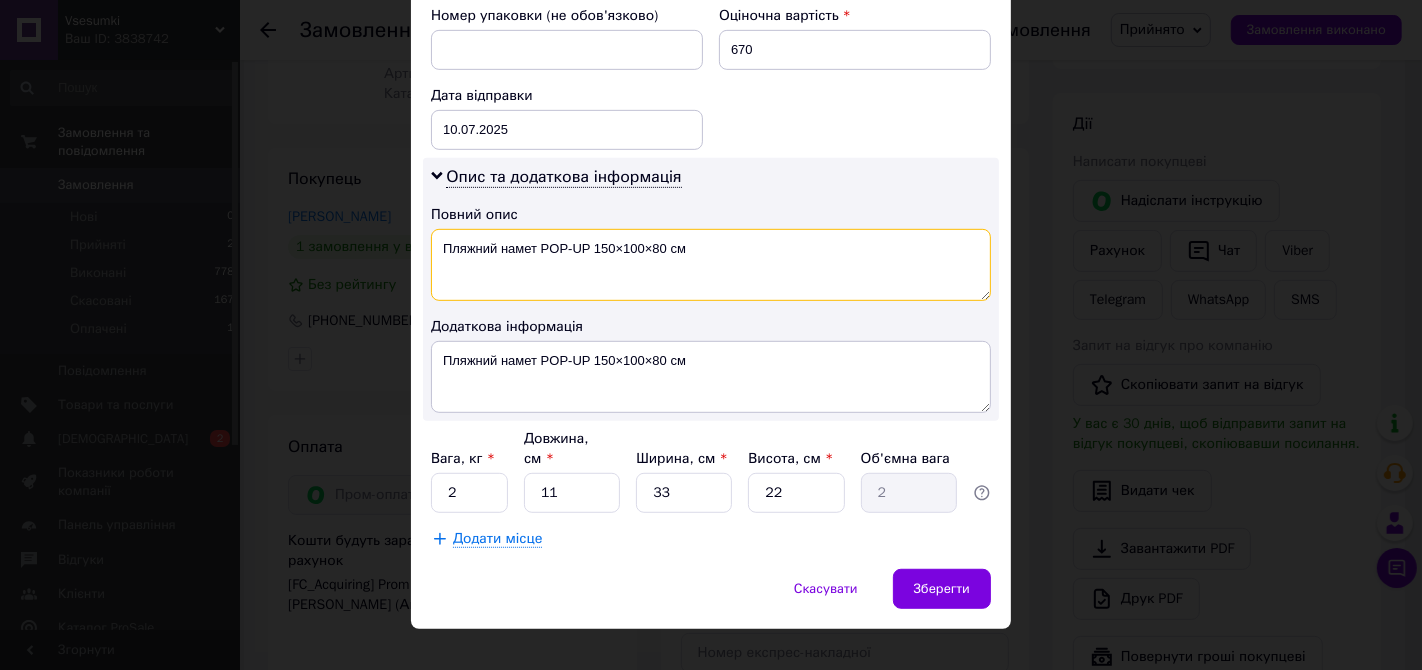 type on "Пляжний намет POP-UP 150×100×80 см" 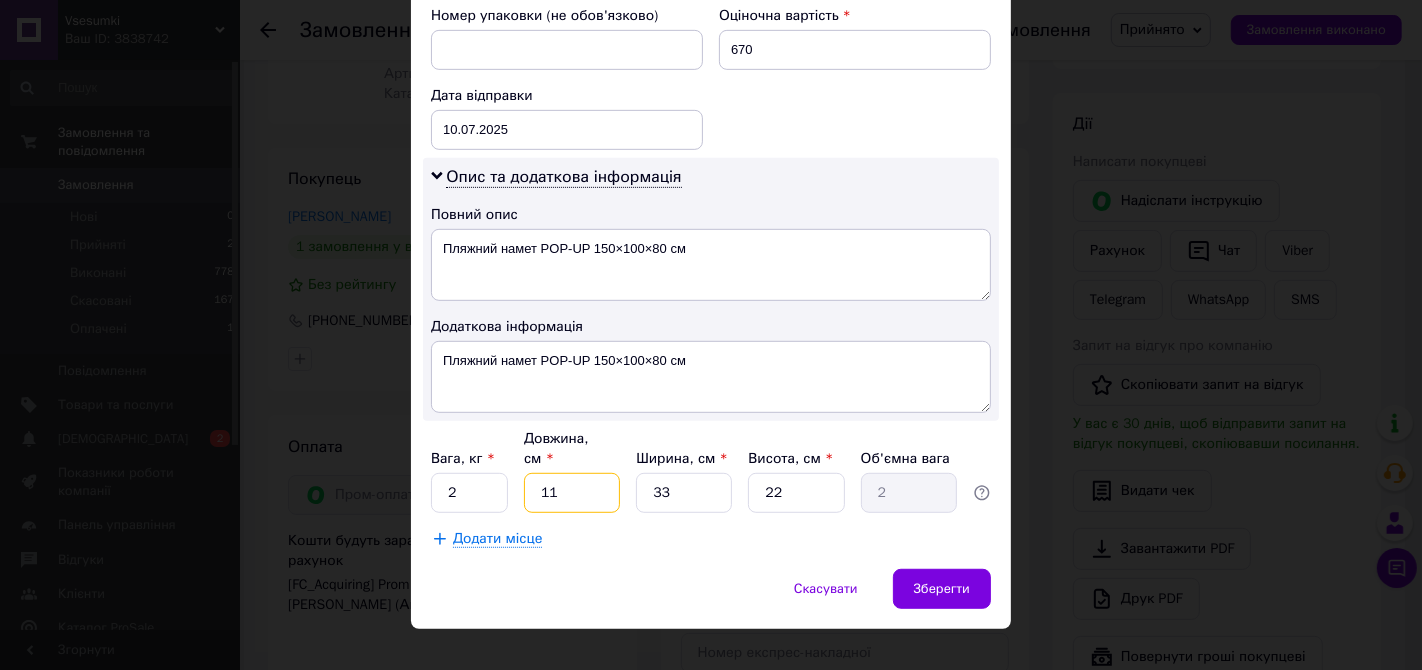 drag, startPoint x: 584, startPoint y: 457, endPoint x: 525, endPoint y: 462, distance: 59.211487 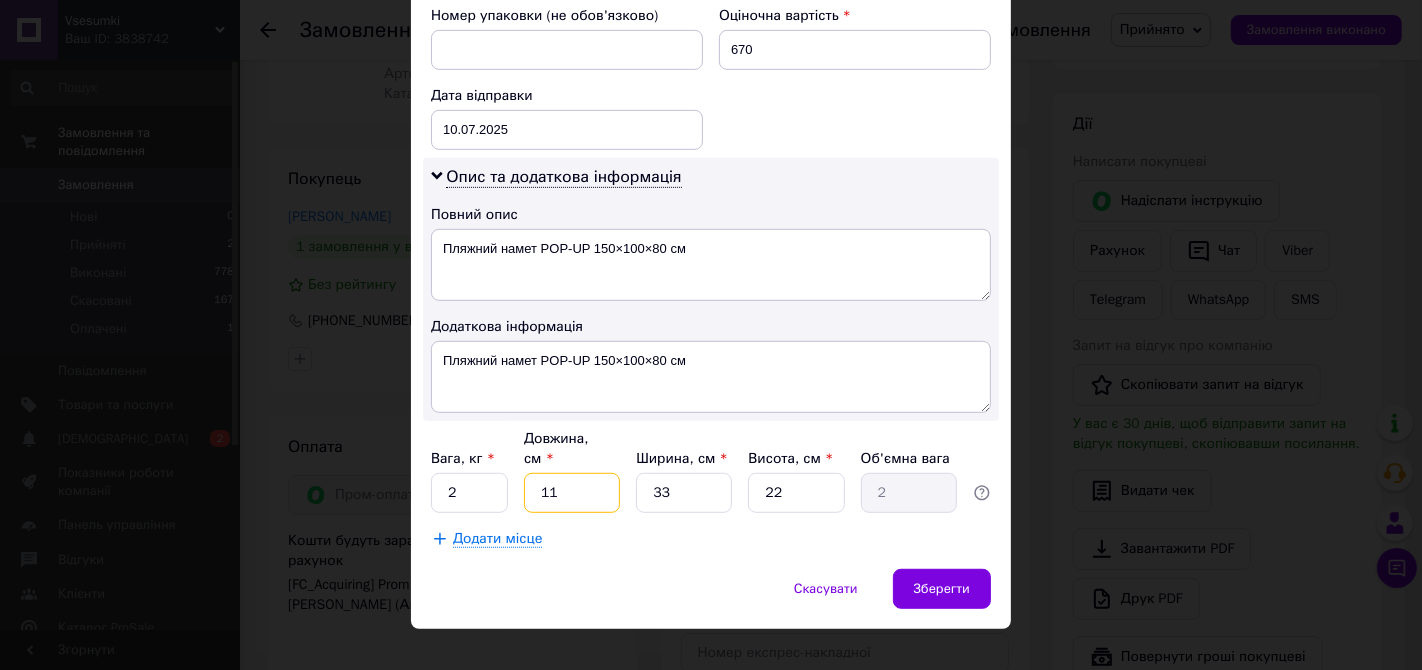 type on "6" 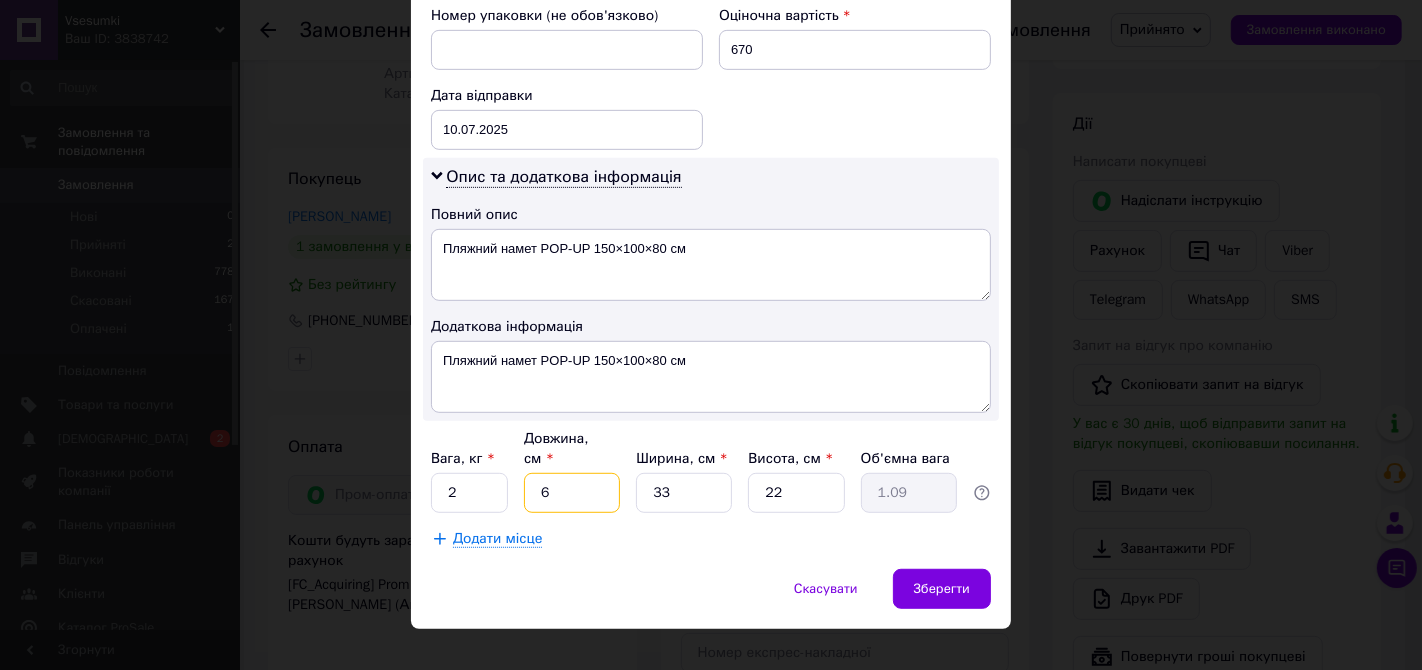 type on "60" 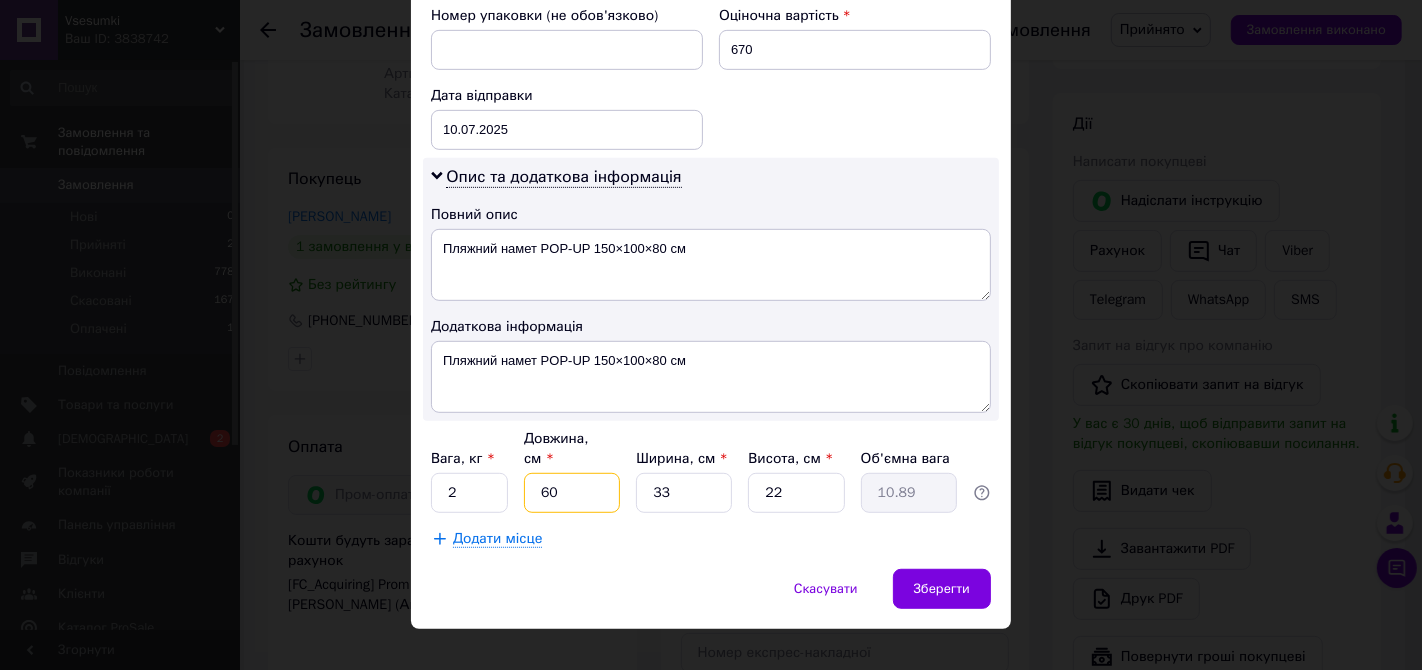 type on "60" 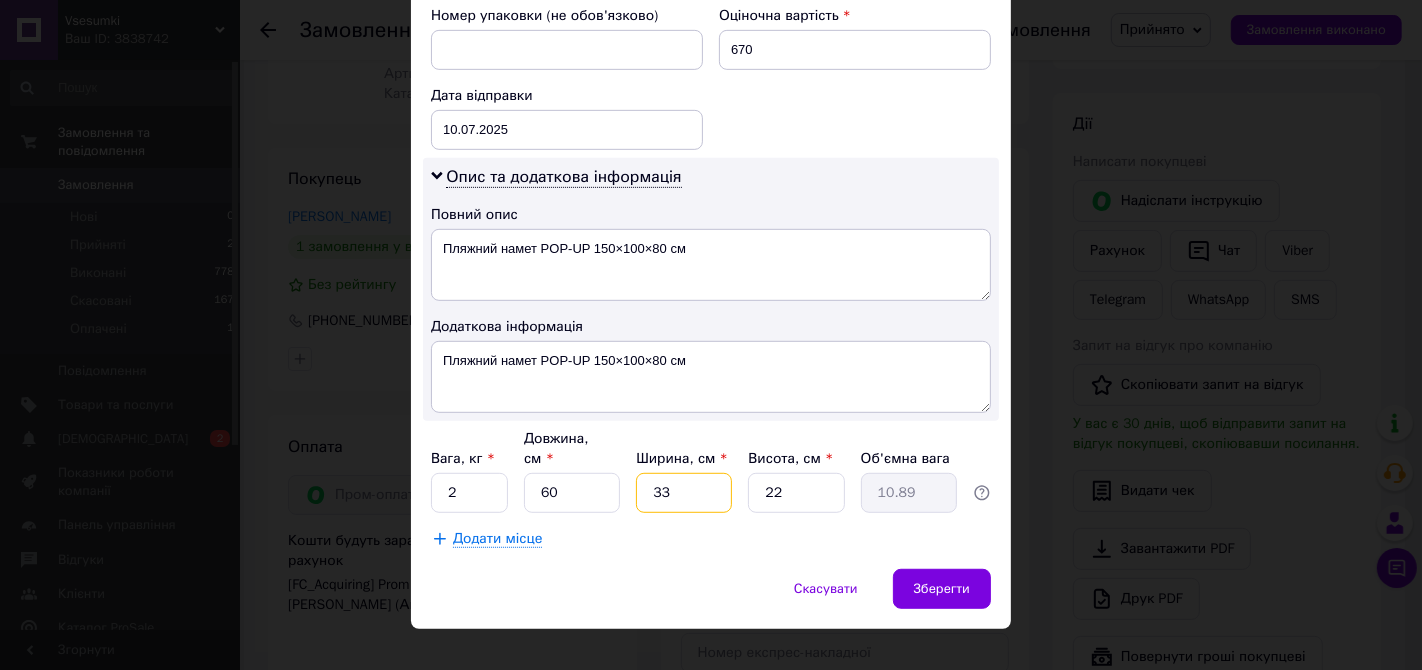 type on "6" 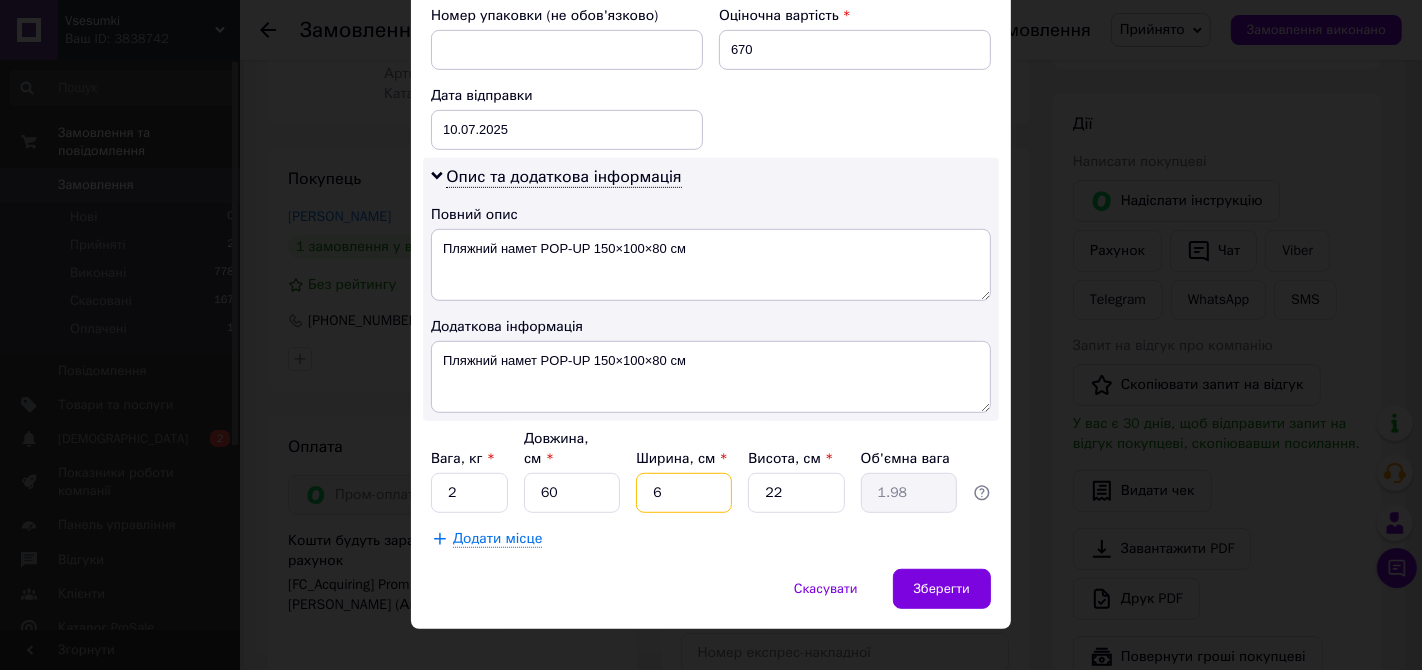 type on "60" 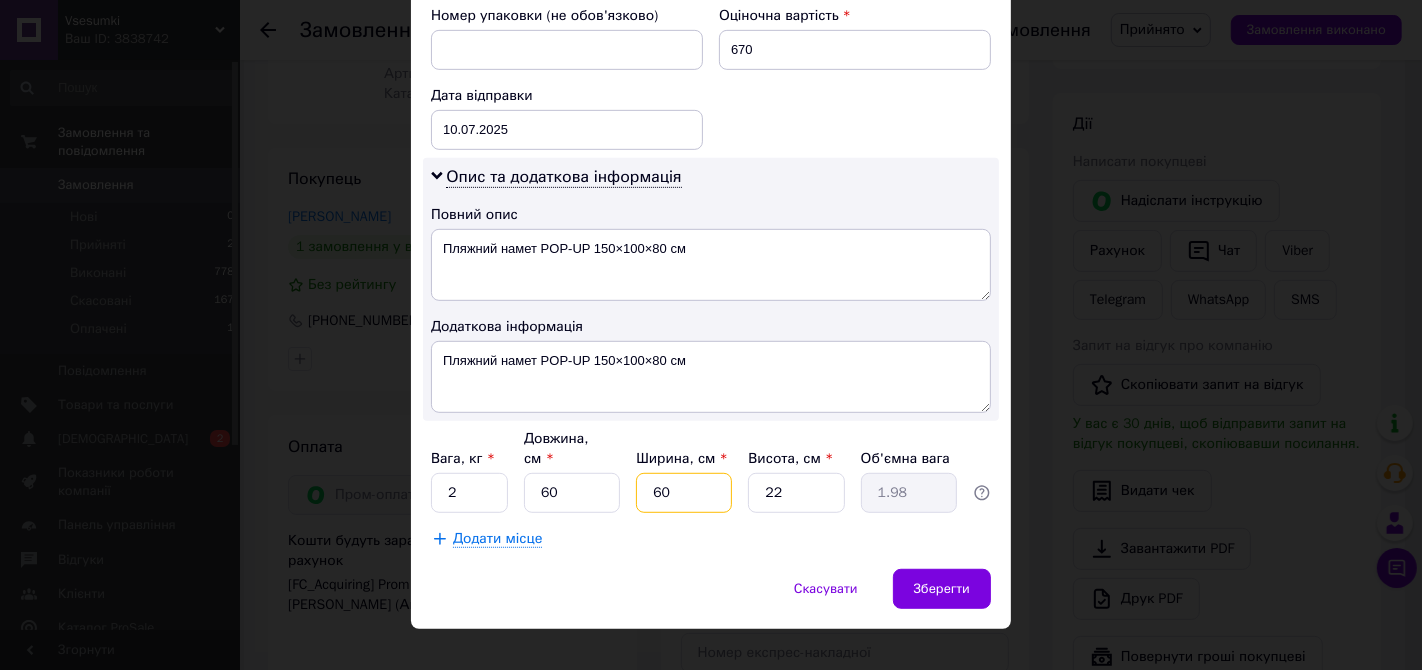 type on "19.8" 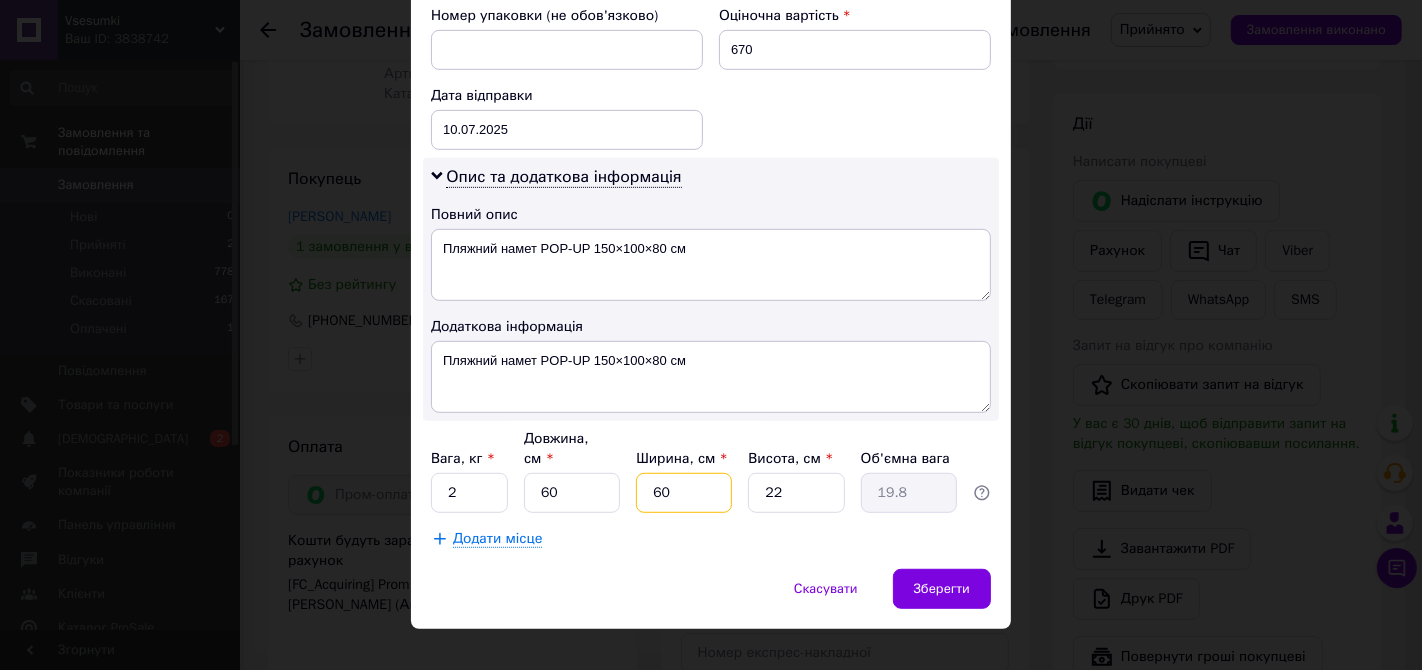type on "60" 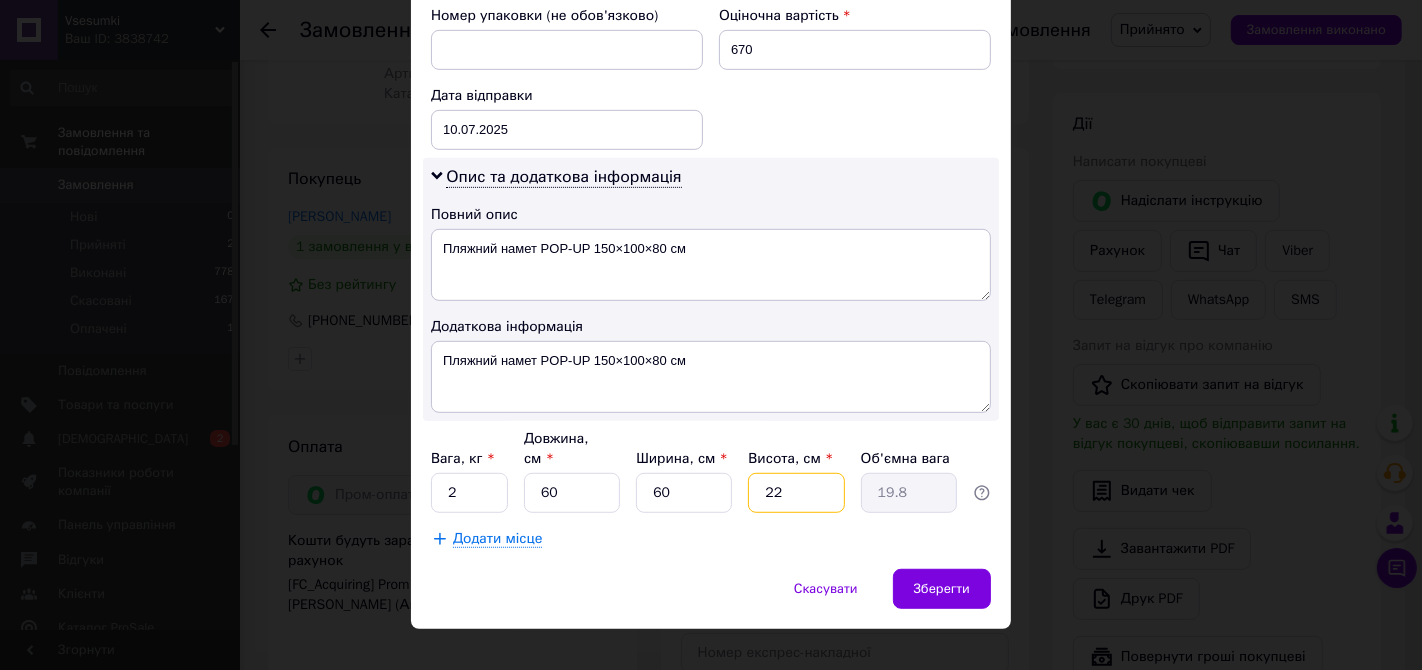 type on "2" 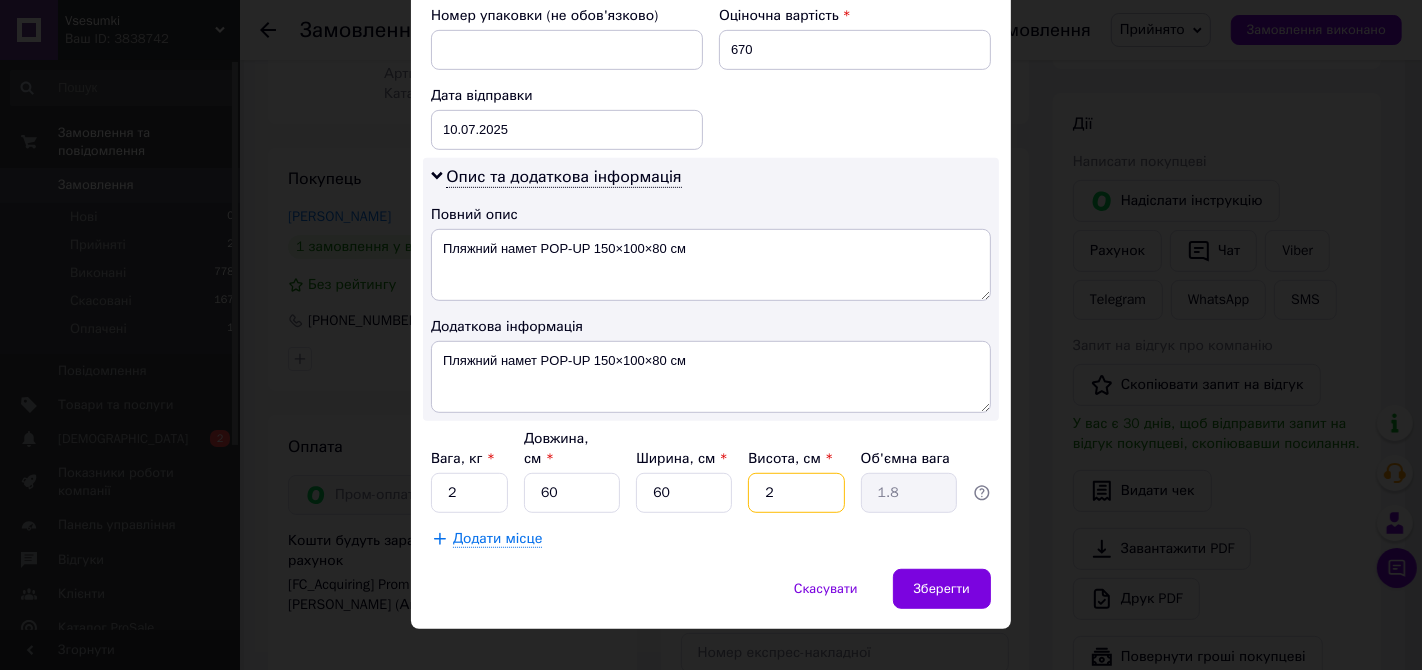 type on "2" 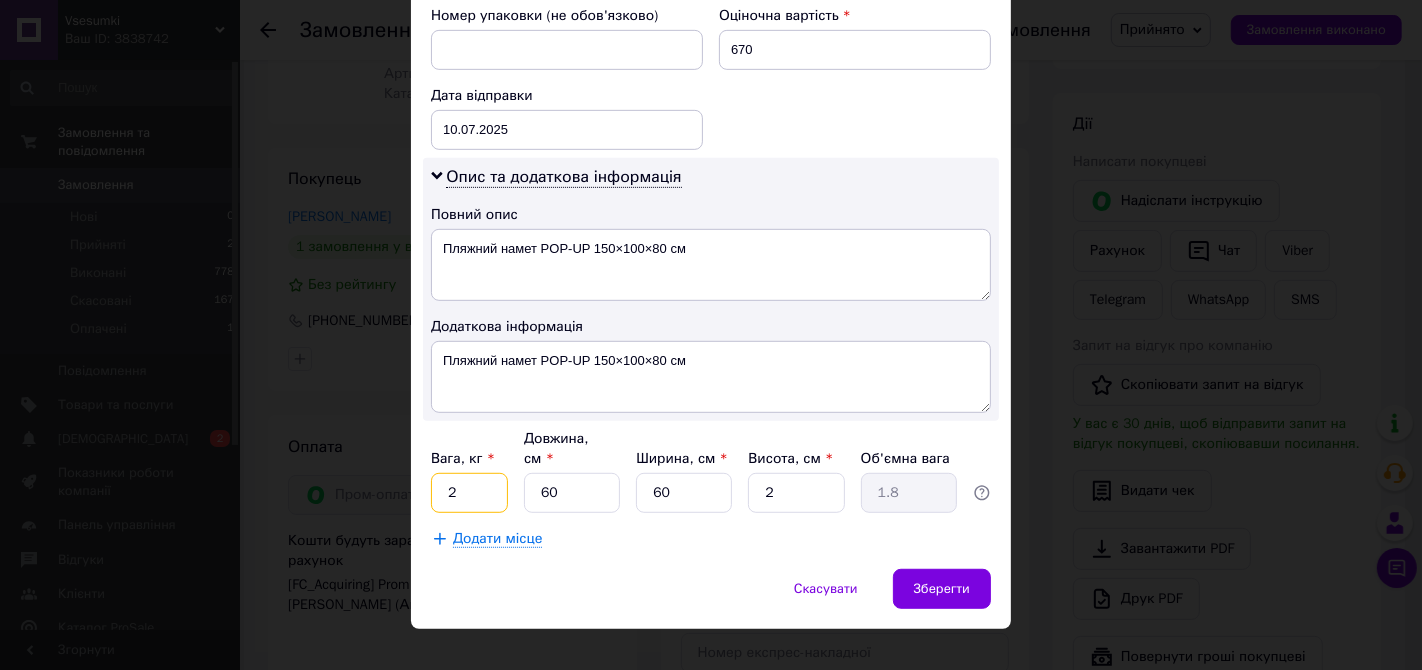 click on "2" at bounding box center [469, 493] 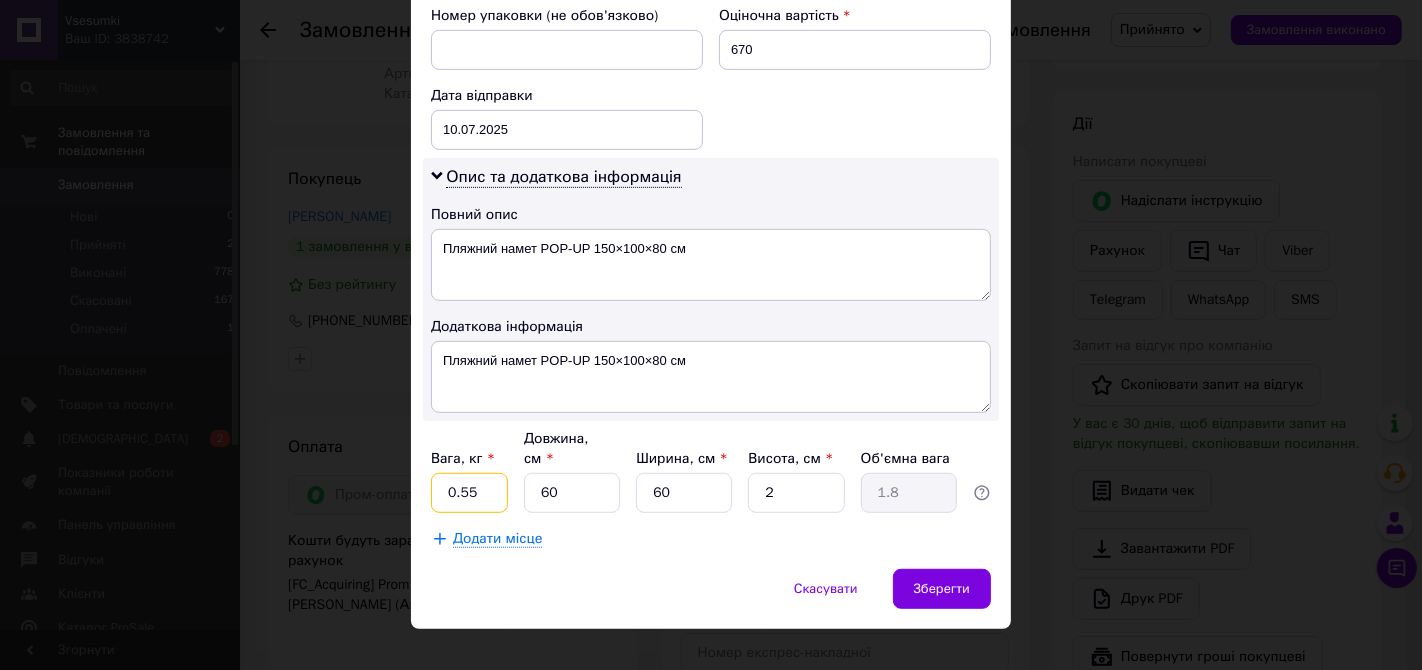 type on "0.55" 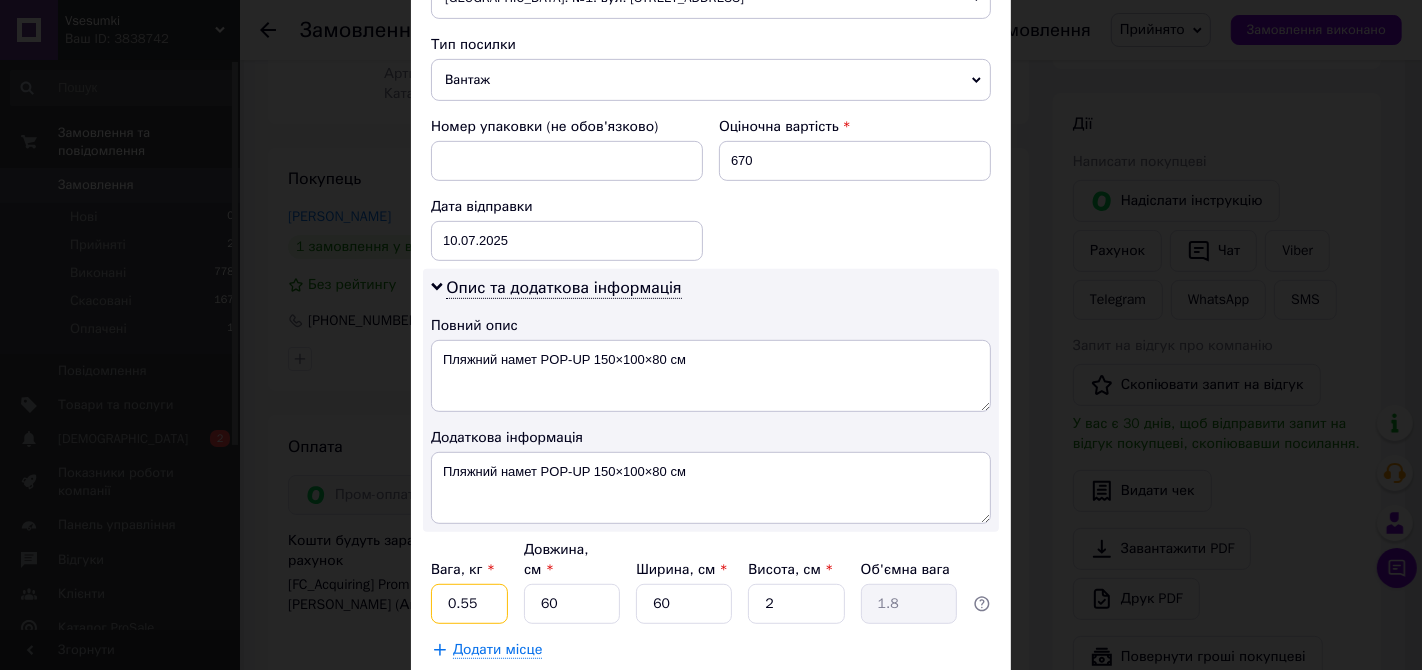 scroll, scrollTop: 873, scrollLeft: 0, axis: vertical 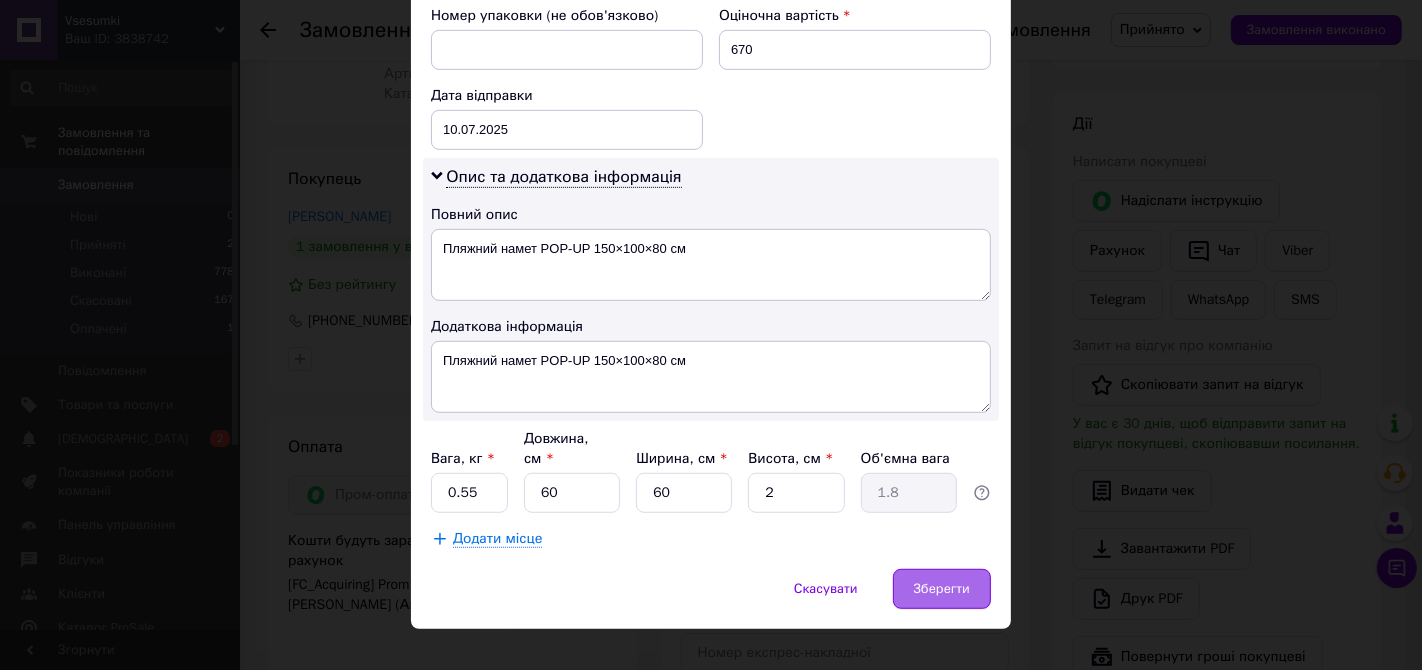 click on "Зберегти" at bounding box center [942, 589] 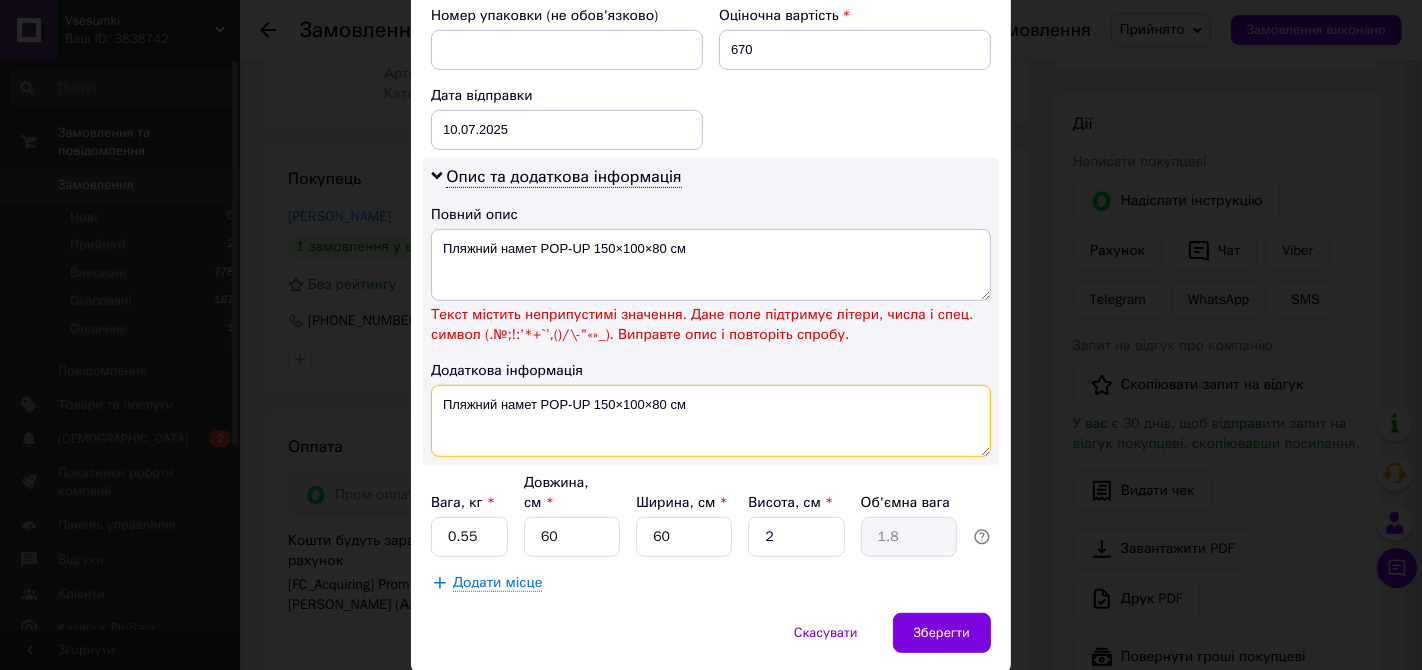 drag, startPoint x: 694, startPoint y: 395, endPoint x: 556, endPoint y: 404, distance: 138.29317 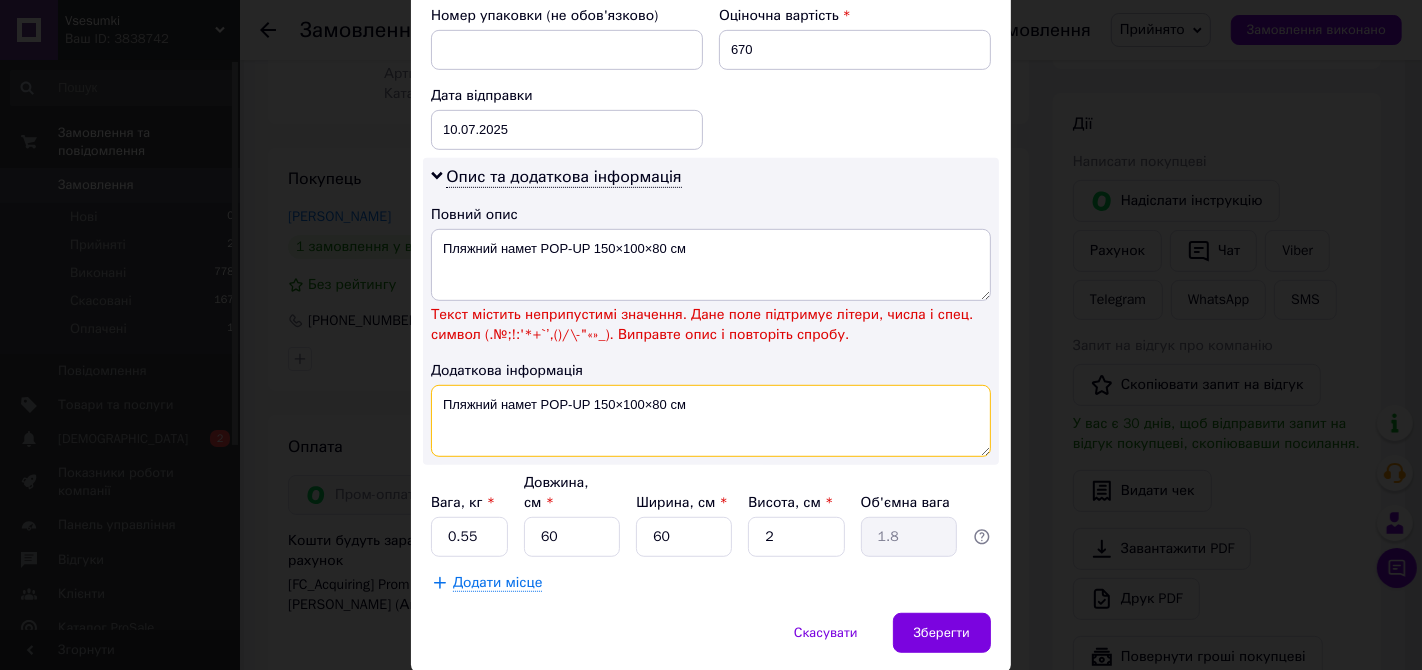 click on "Пляжний намет POP-UP 150×100×80 см" at bounding box center [711, 421] 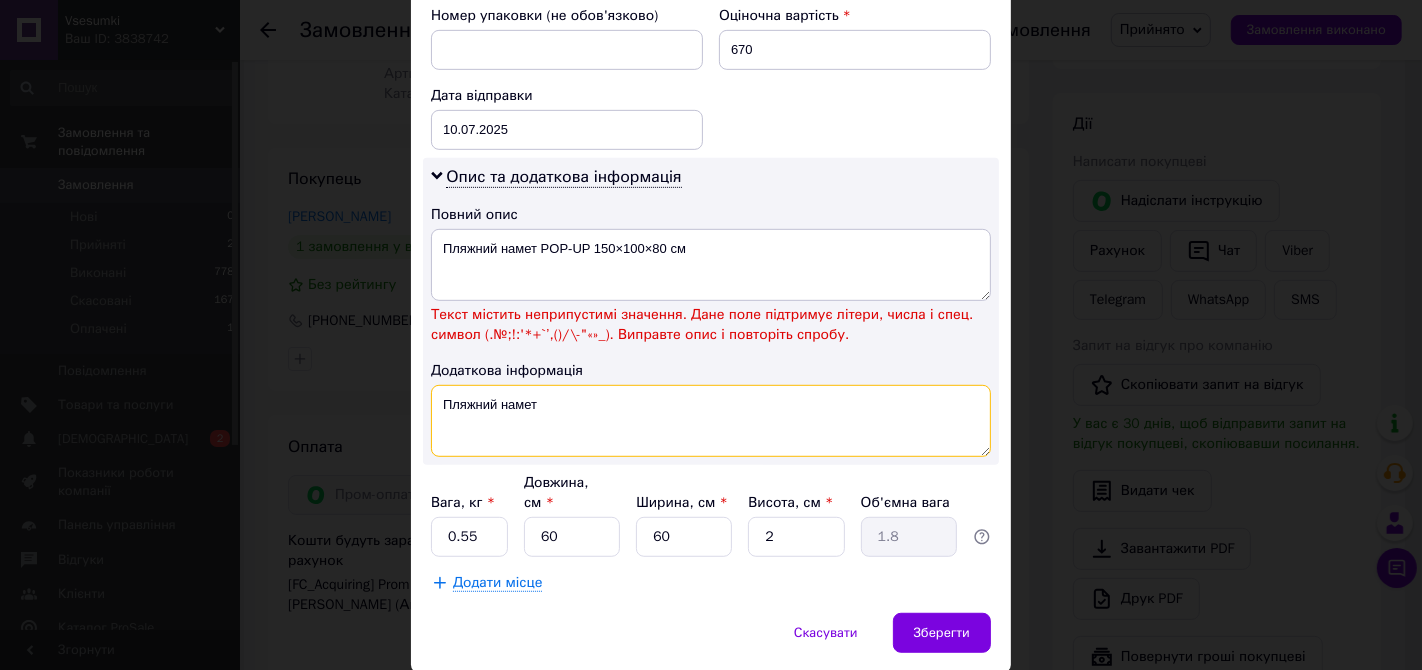 type on "Пляжний намет" 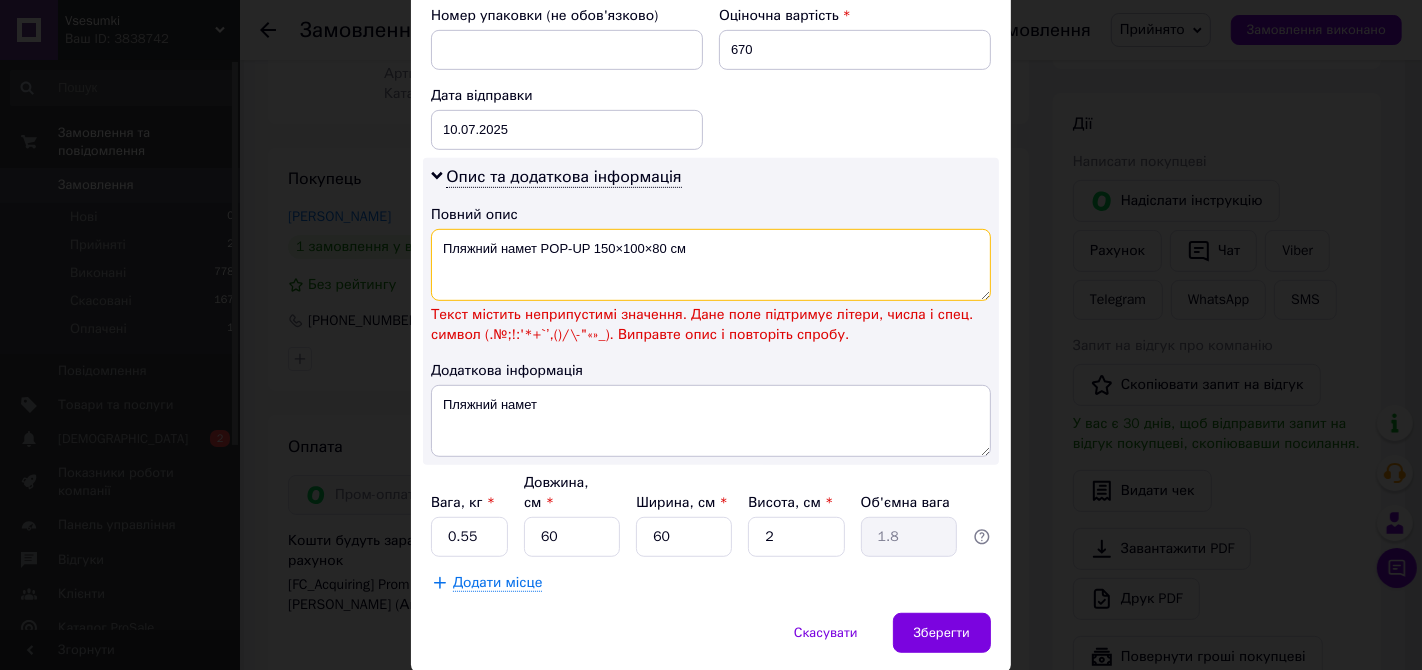 drag, startPoint x: 707, startPoint y: 244, endPoint x: 530, endPoint y: 257, distance: 177.47676 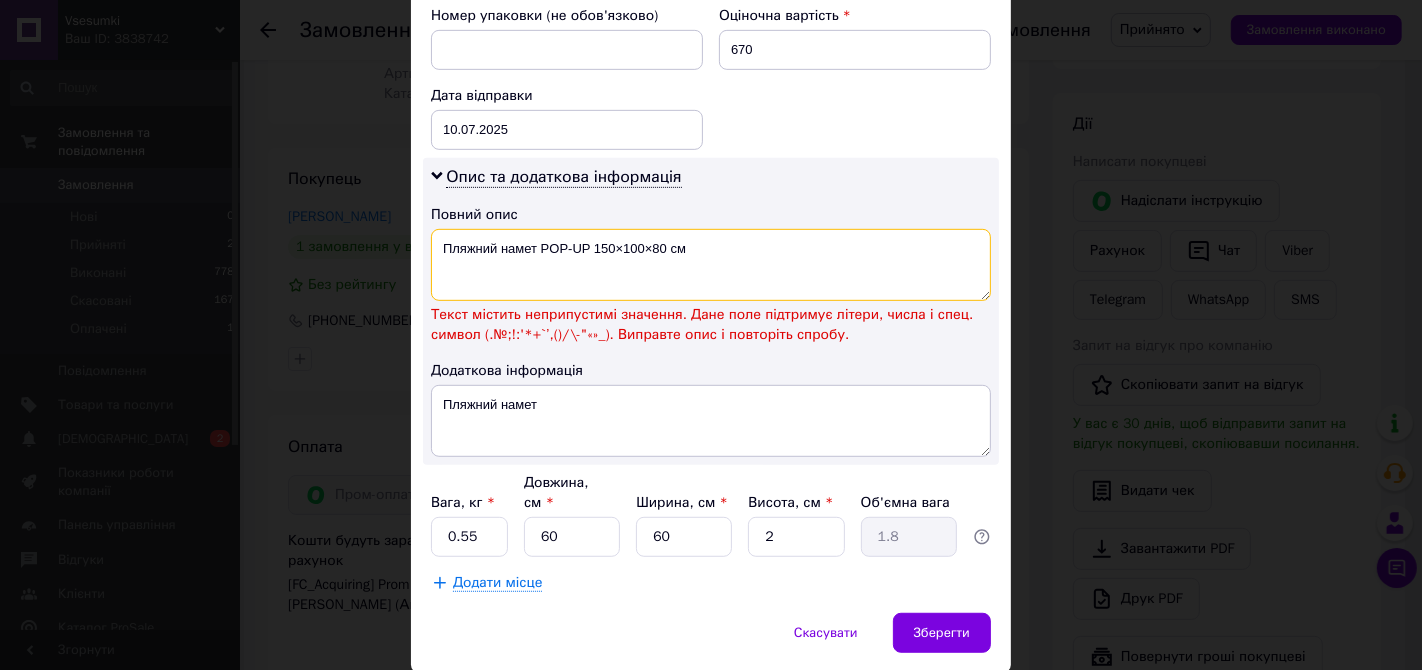 click on "Пляжний намет POP-UP 150×100×80 см" at bounding box center (711, 265) 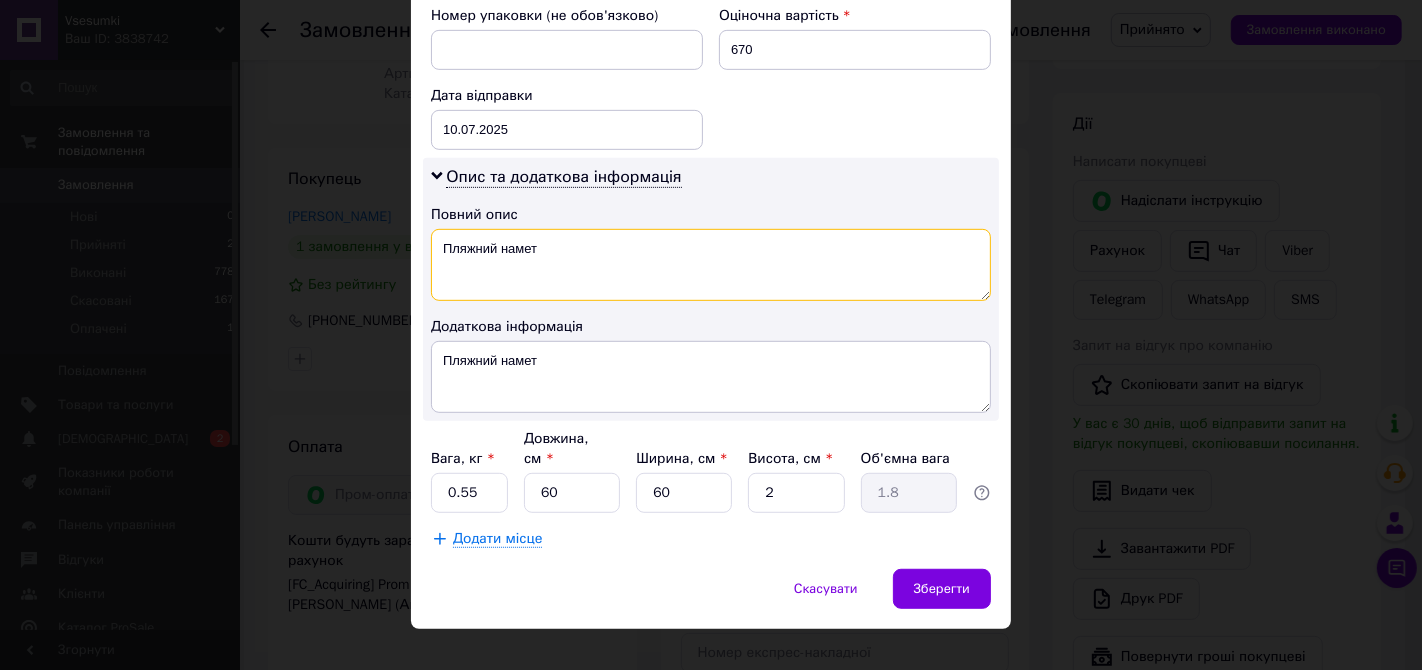 type on "Пляжний намет" 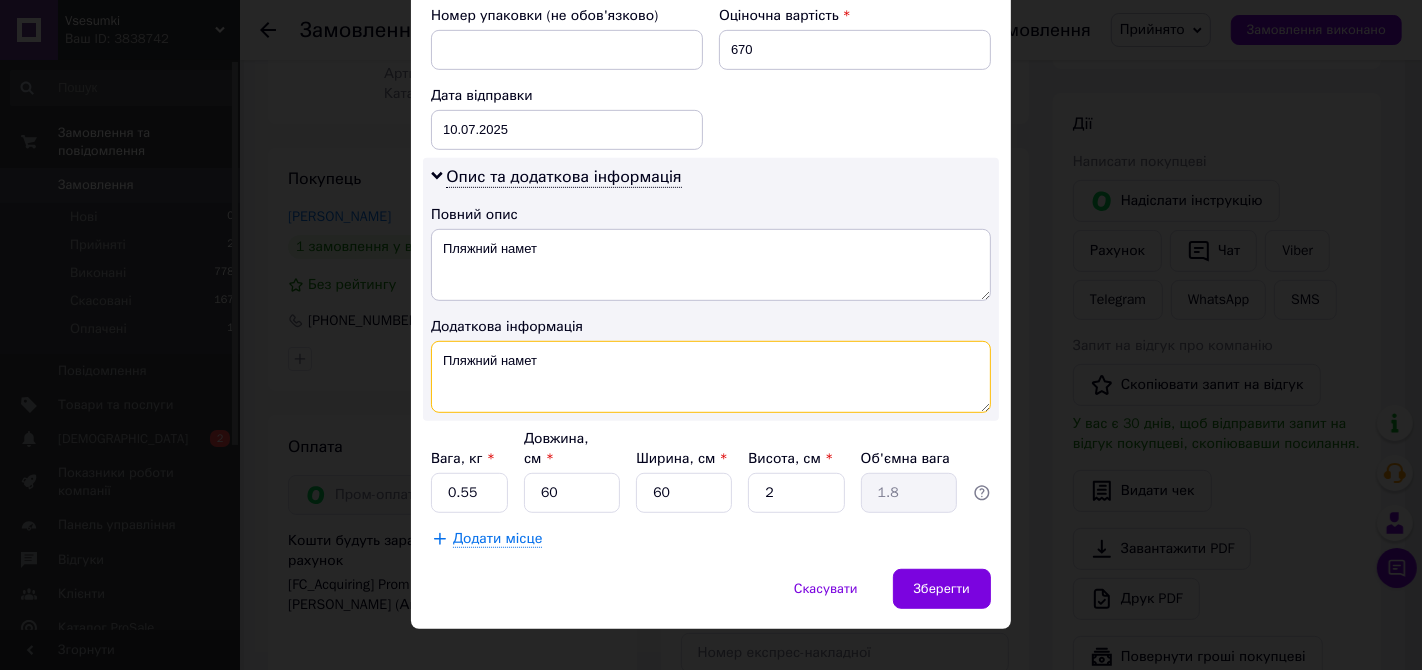 click on "Пляжний намет" at bounding box center (711, 377) 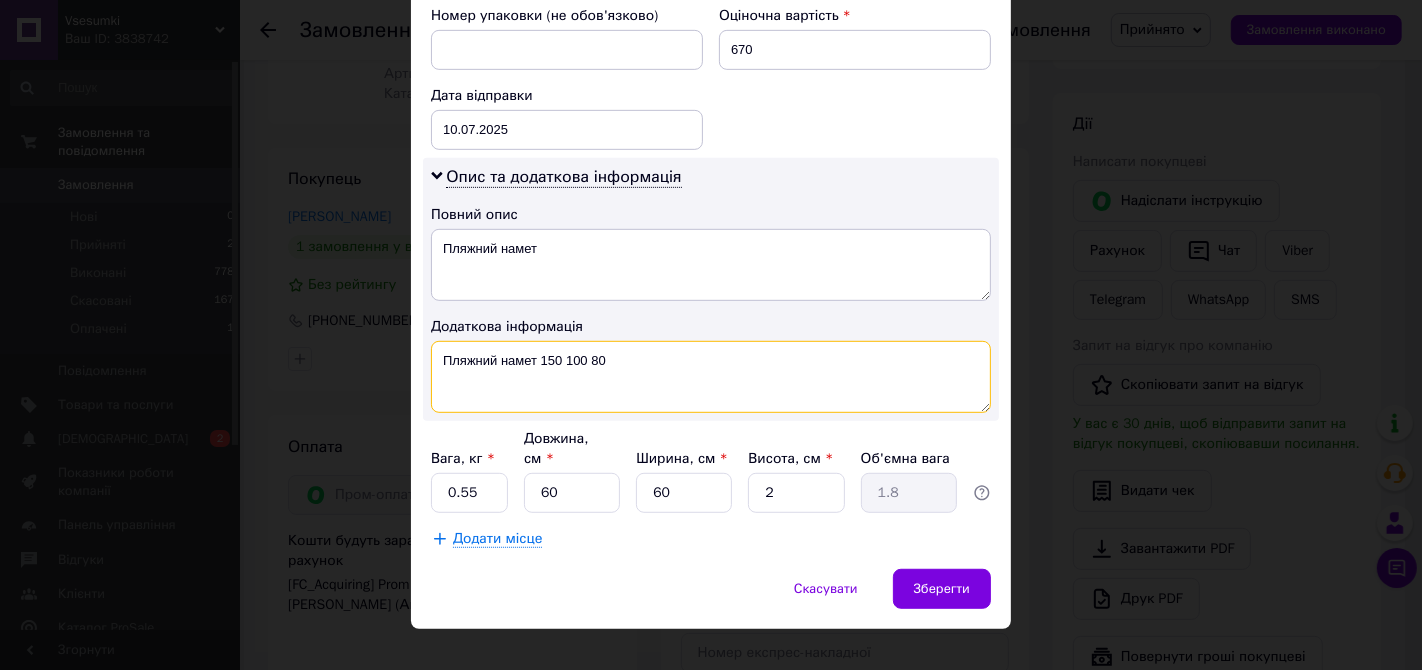 drag, startPoint x: 628, startPoint y: 342, endPoint x: 433, endPoint y: 363, distance: 196.1275 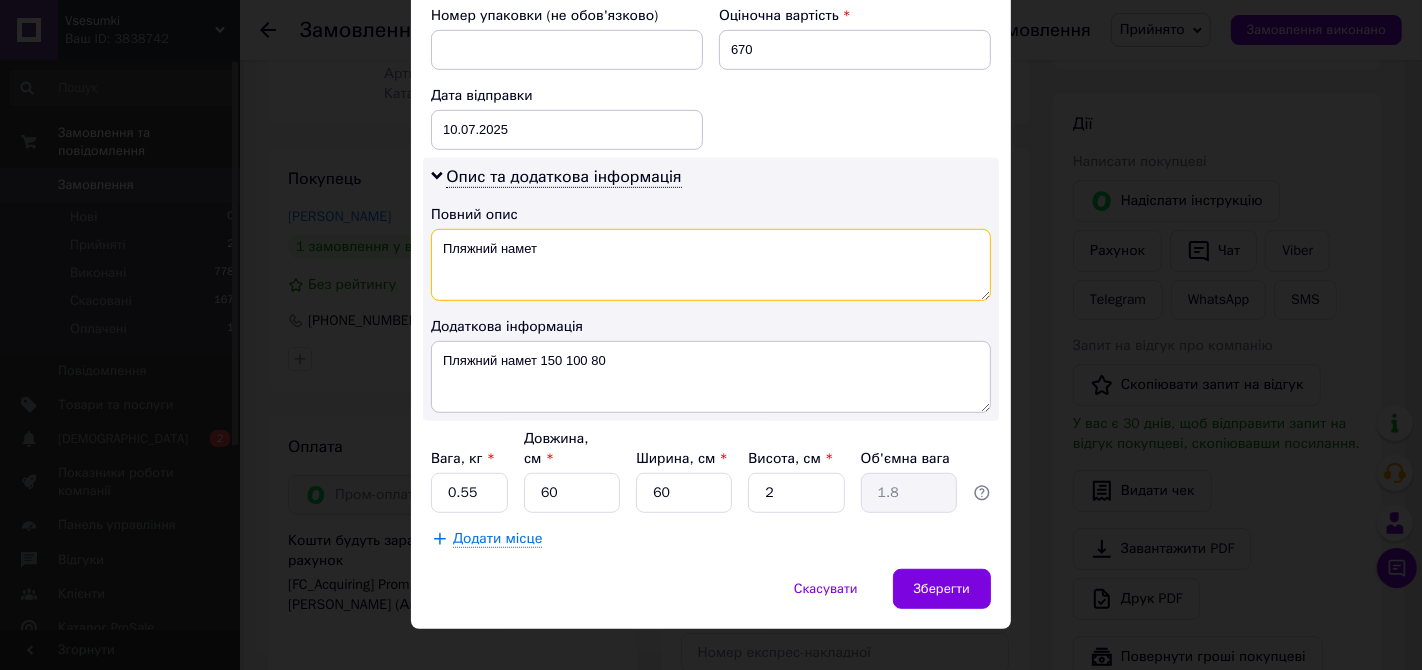 drag, startPoint x: 565, startPoint y: 230, endPoint x: 436, endPoint y: 237, distance: 129.18979 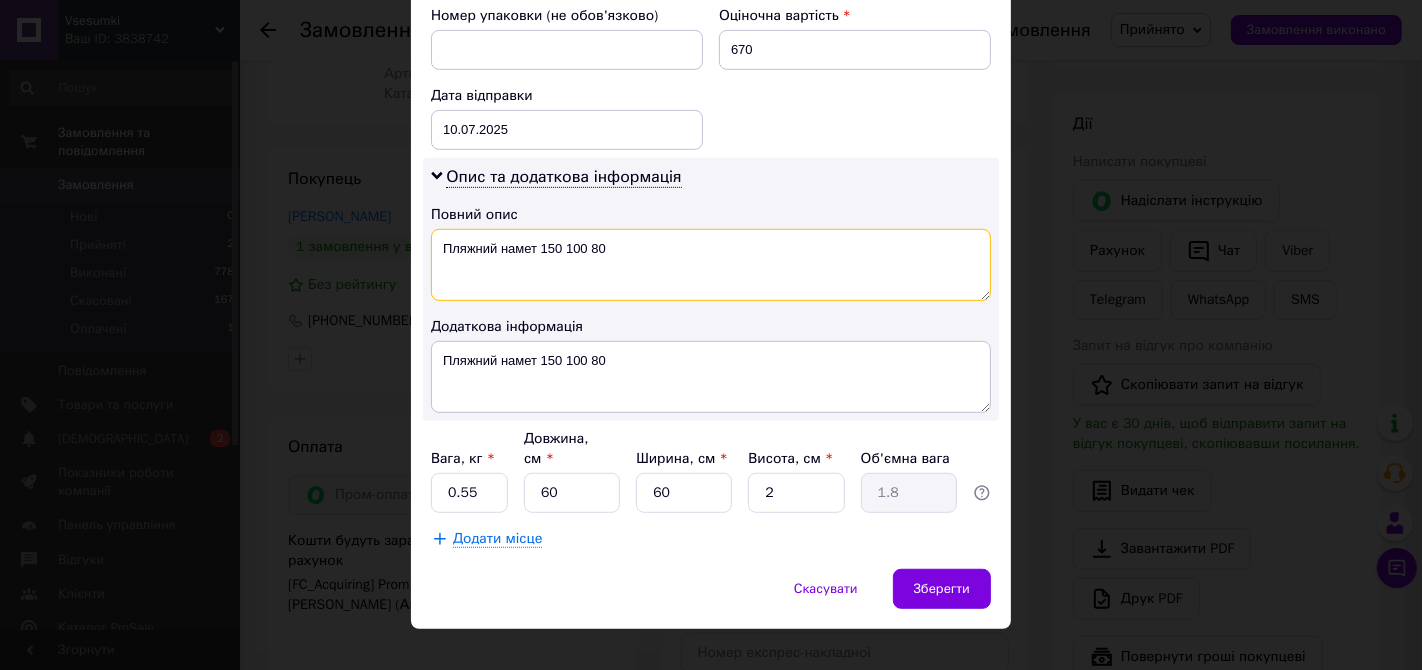 type on "Пляжний намет 150 100 80" 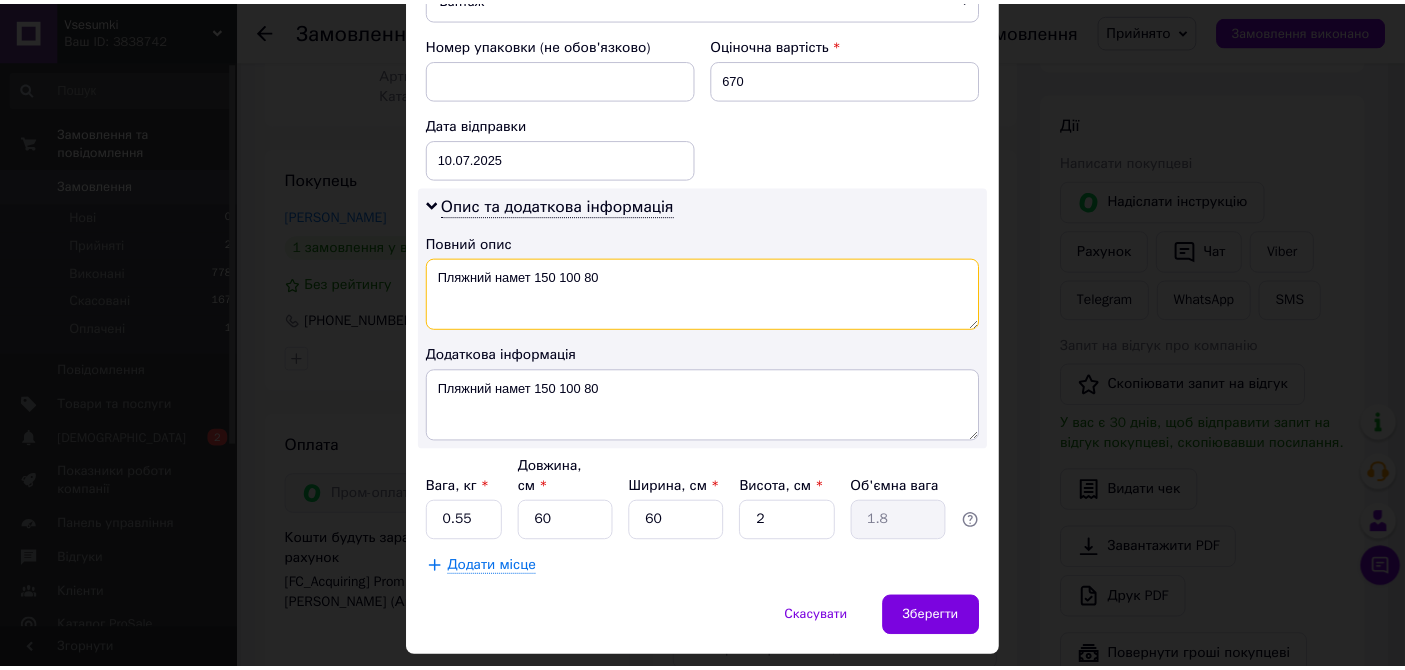 scroll, scrollTop: 873, scrollLeft: 0, axis: vertical 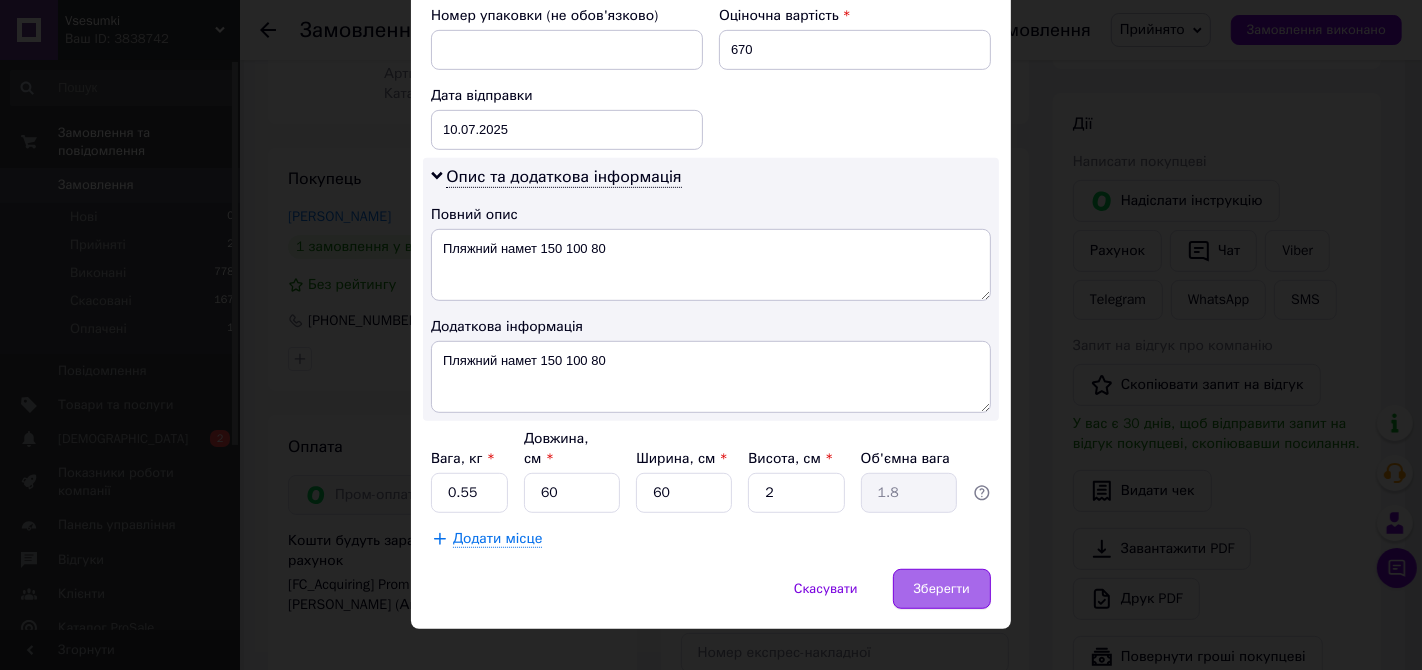 click on "Зберегти" at bounding box center [942, 589] 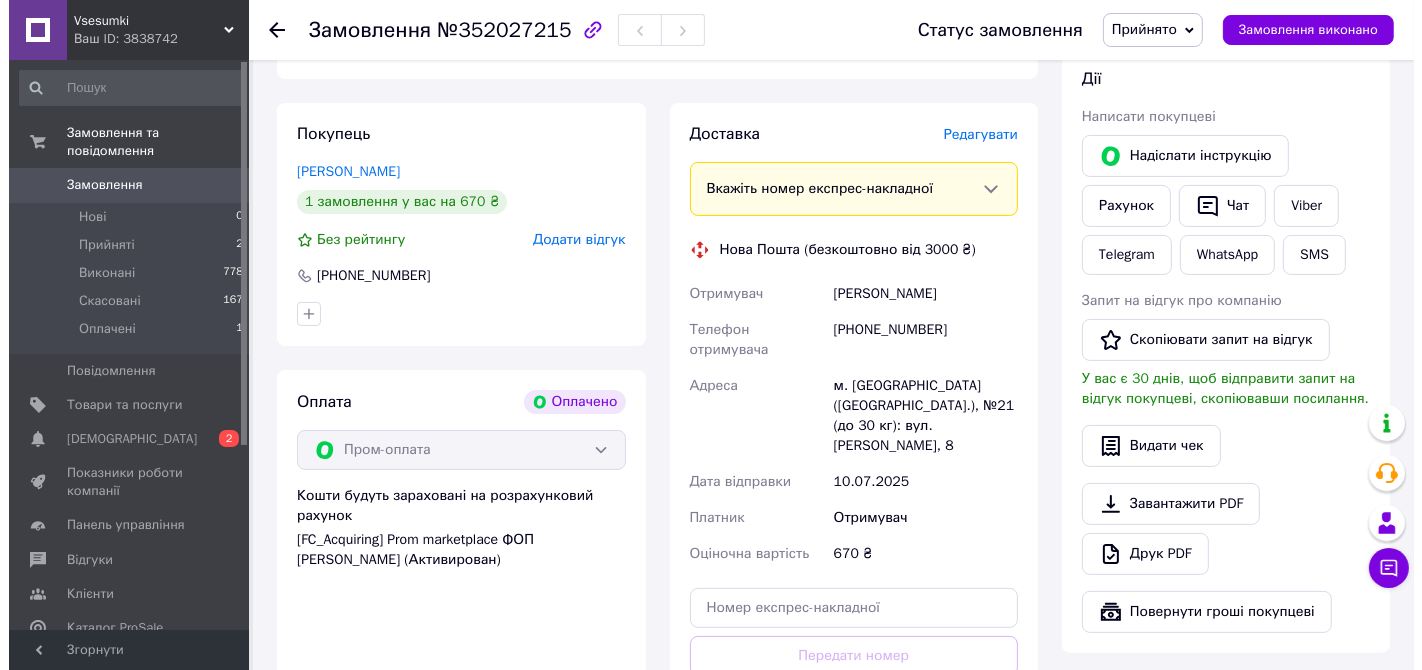 scroll, scrollTop: 333, scrollLeft: 0, axis: vertical 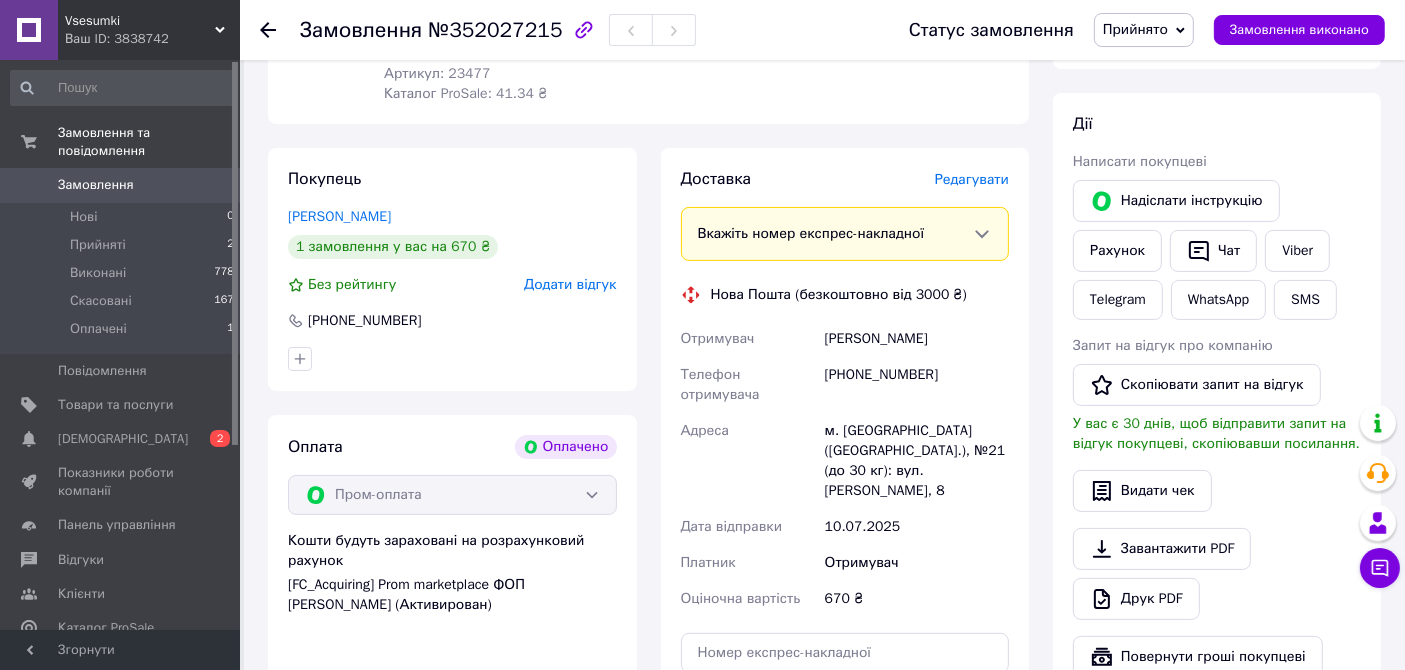 click on "Редагувати" at bounding box center (972, 179) 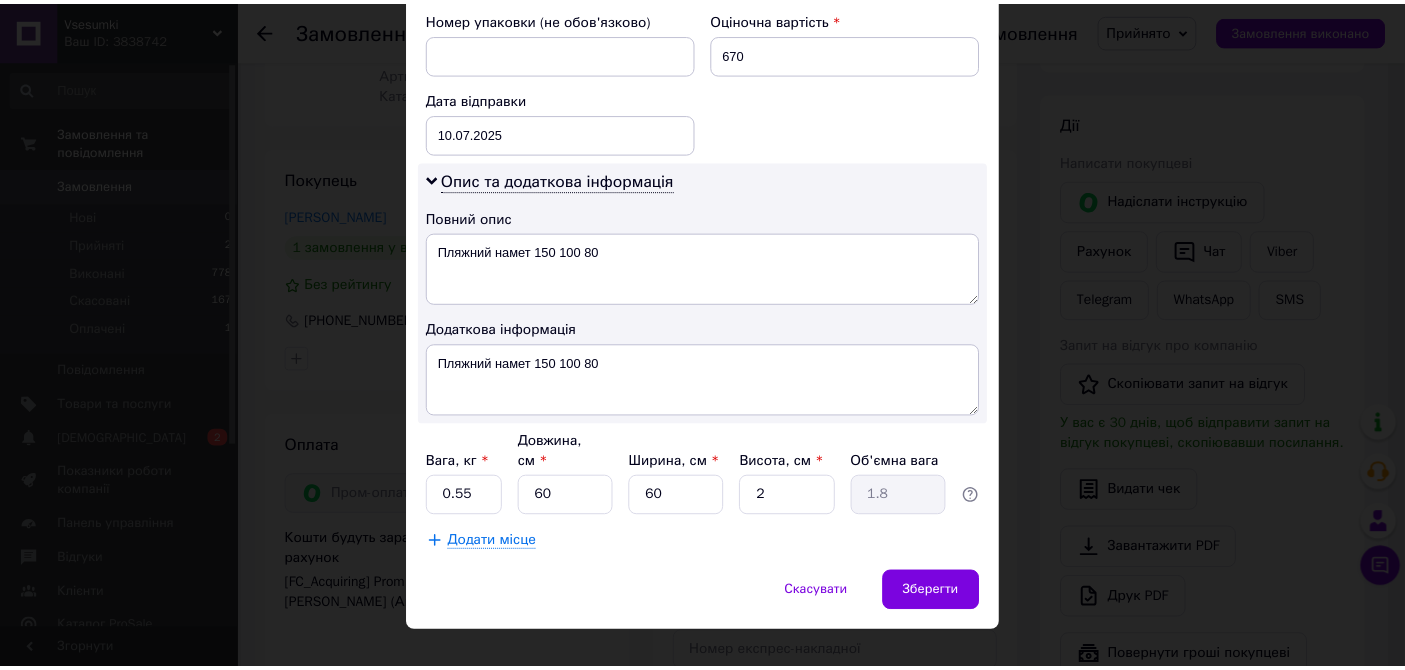 scroll, scrollTop: 873, scrollLeft: 0, axis: vertical 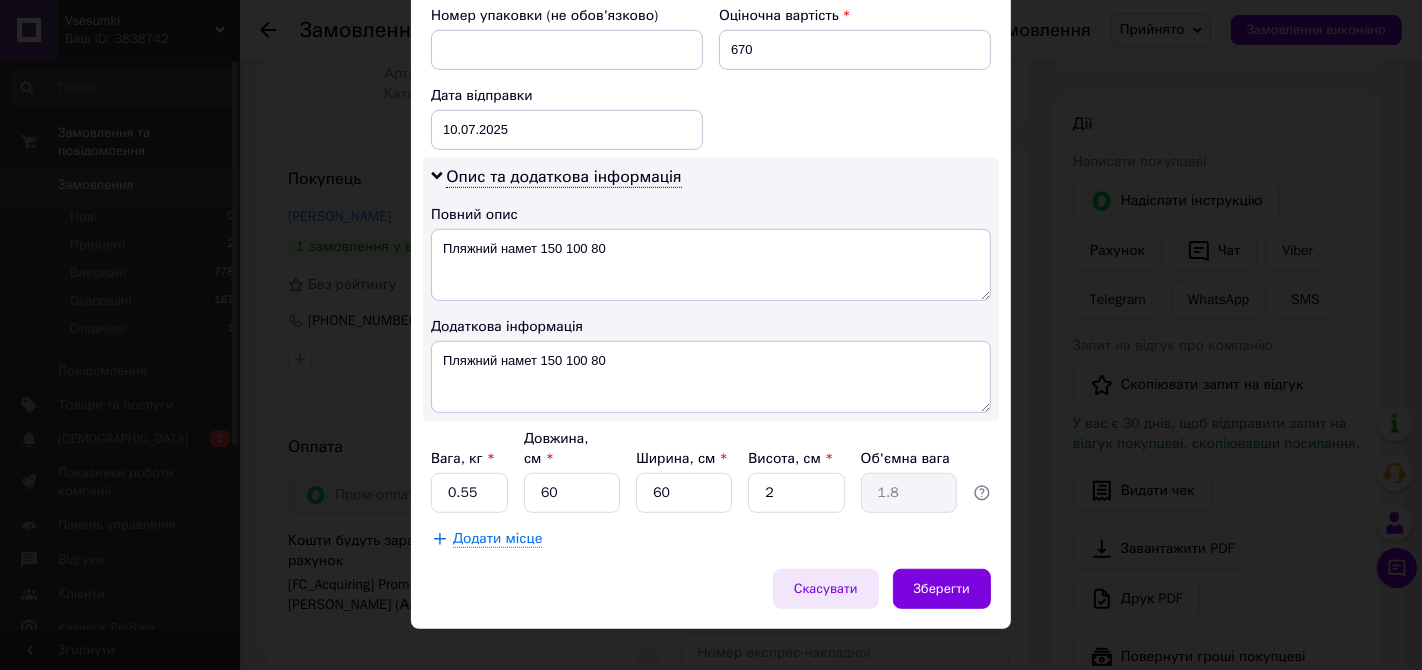 click on "Скасувати" at bounding box center [826, 589] 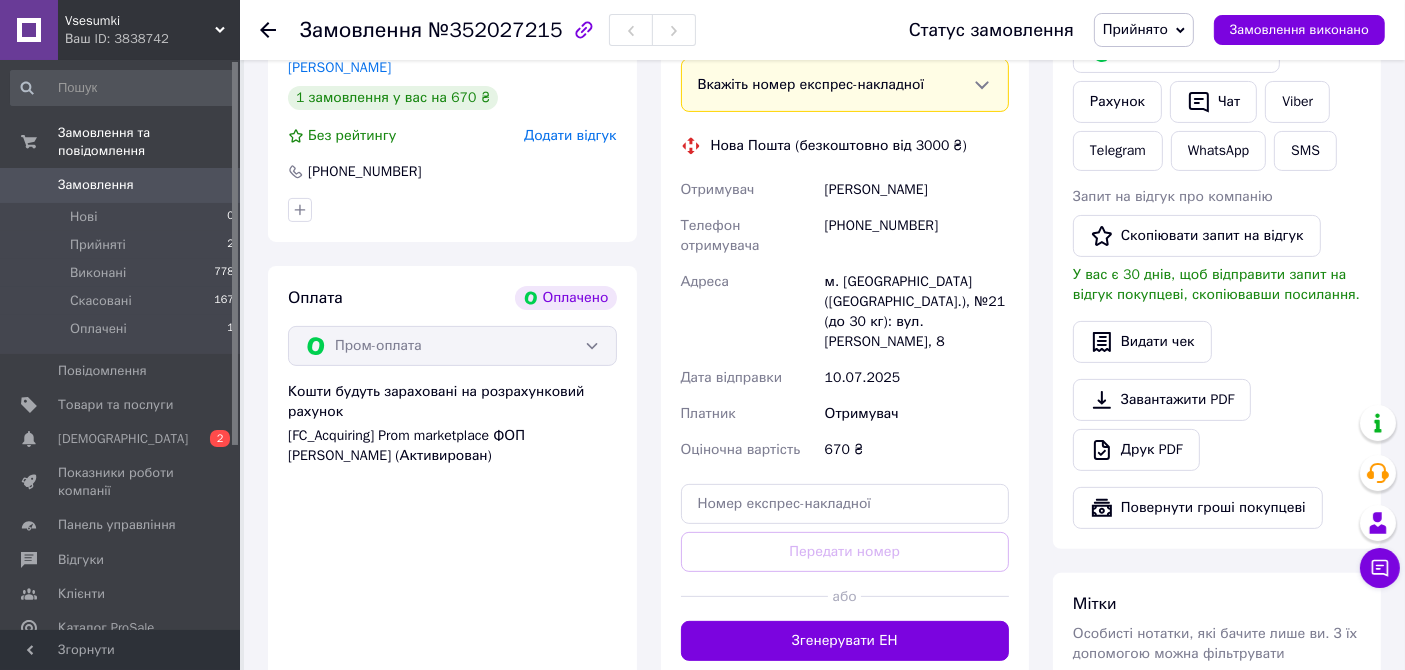 scroll, scrollTop: 555, scrollLeft: 0, axis: vertical 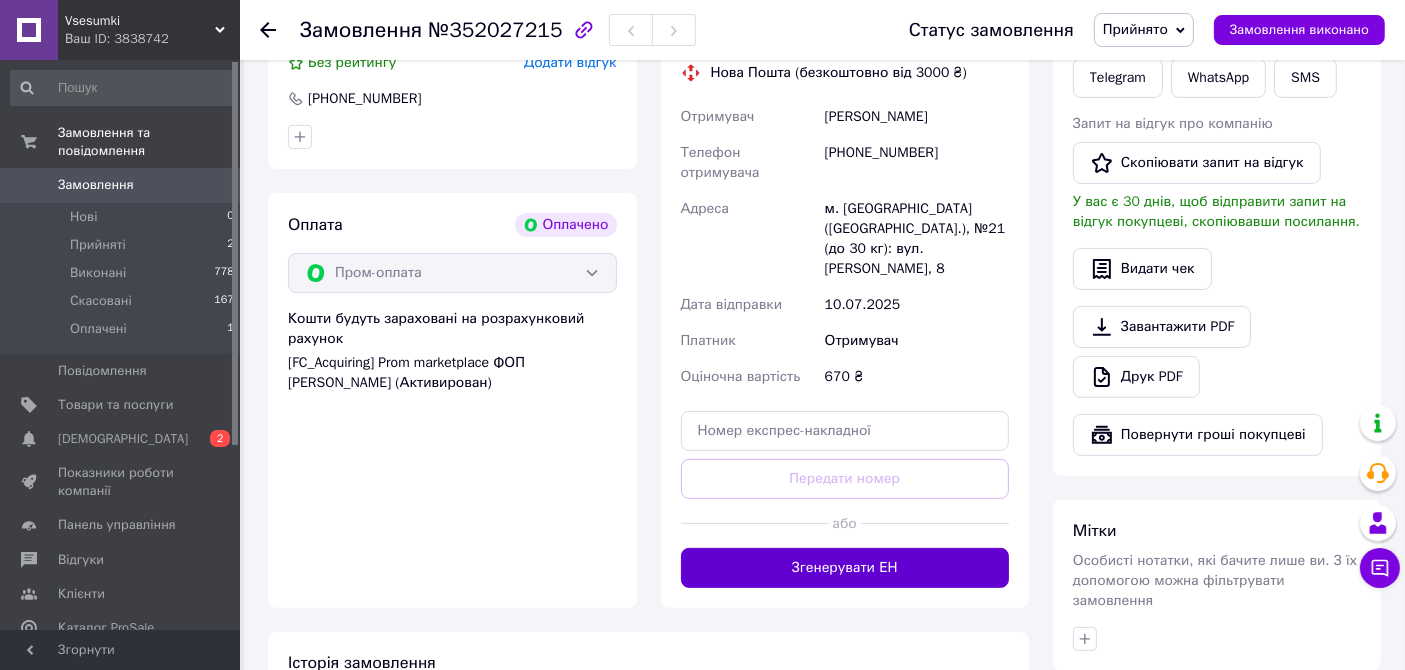 click on "Згенерувати ЕН" at bounding box center [845, 568] 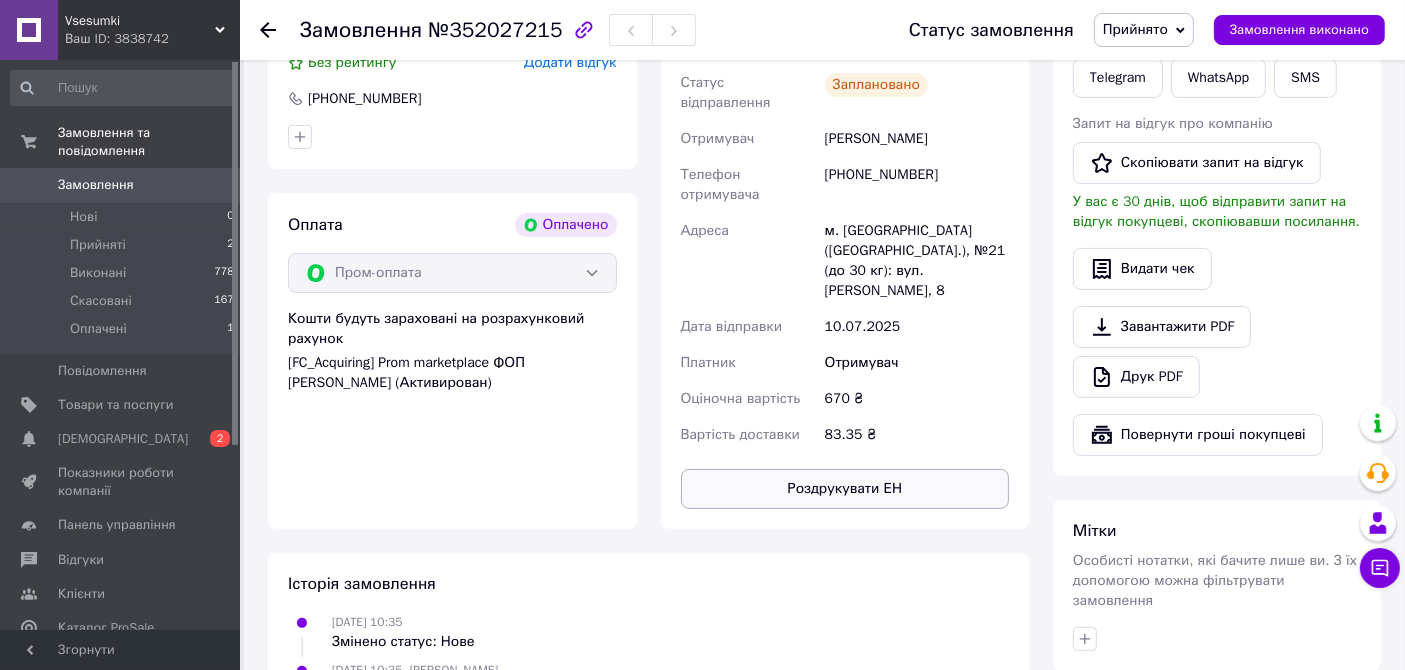 click on "Роздрукувати ЕН" at bounding box center [845, 489] 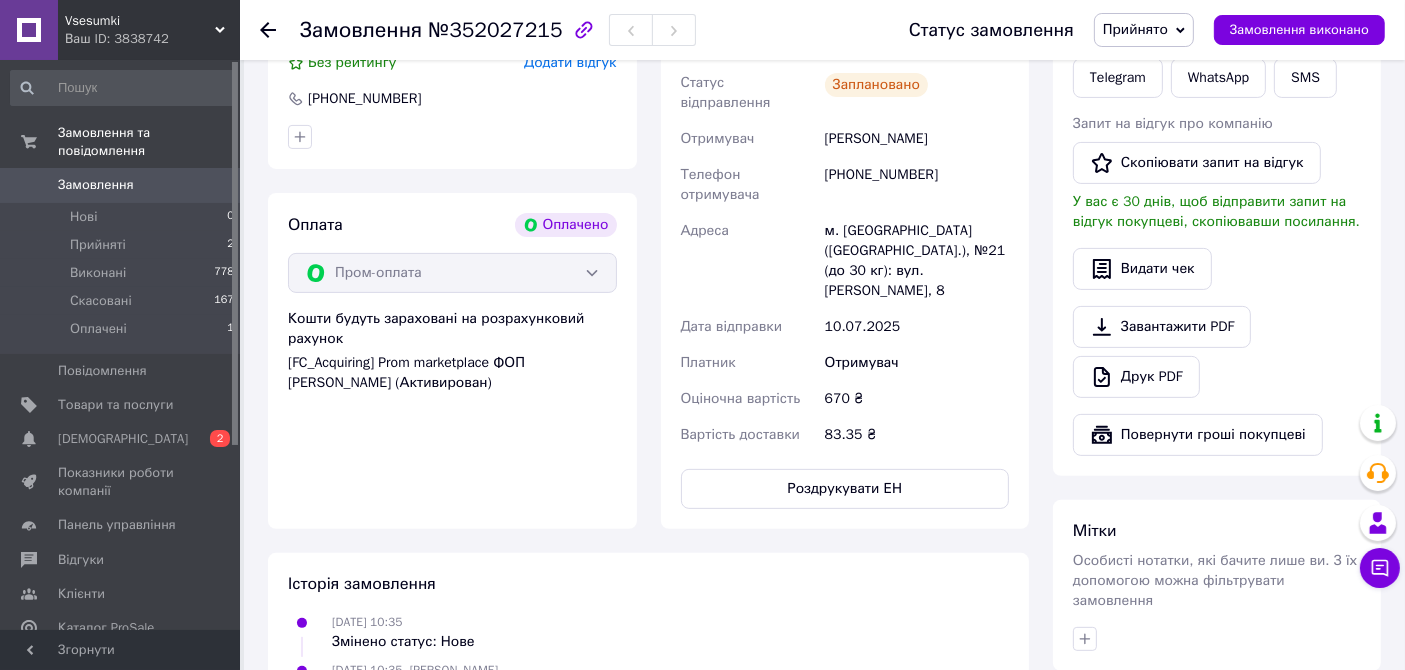 scroll, scrollTop: 444, scrollLeft: 0, axis: vertical 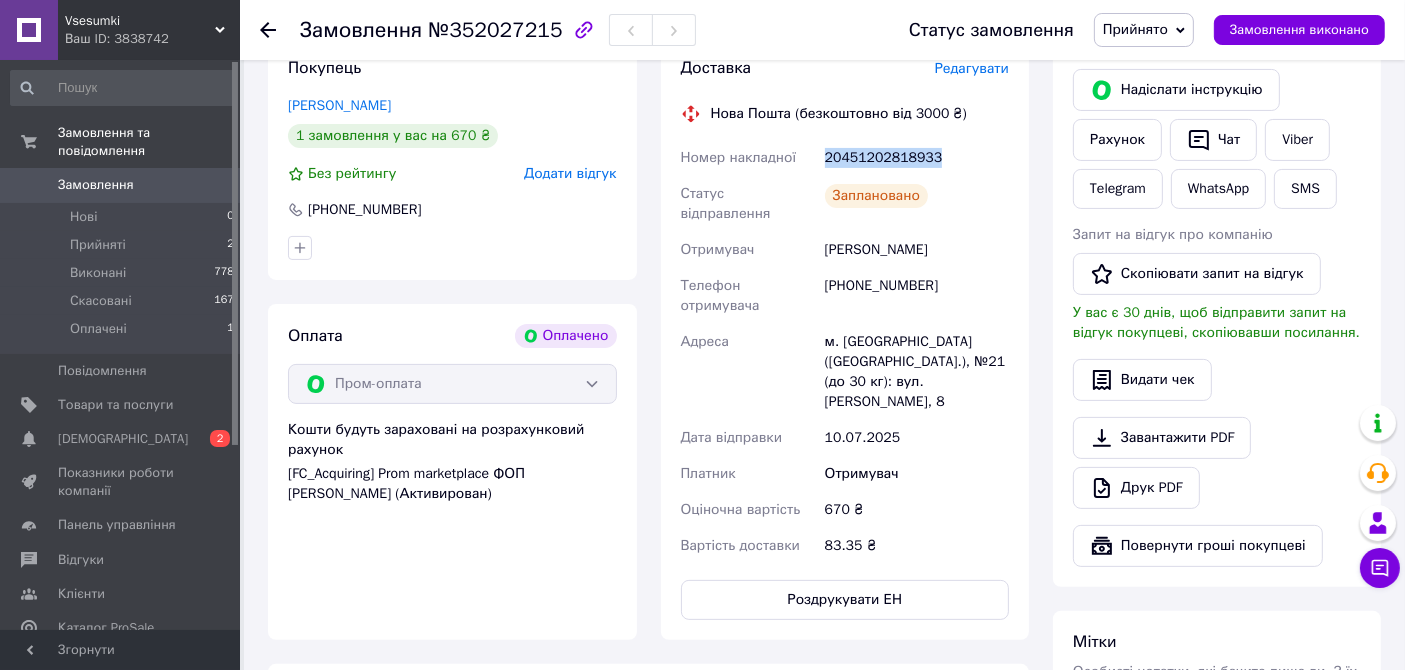drag, startPoint x: 948, startPoint y: 154, endPoint x: 825, endPoint y: 155, distance: 123.00407 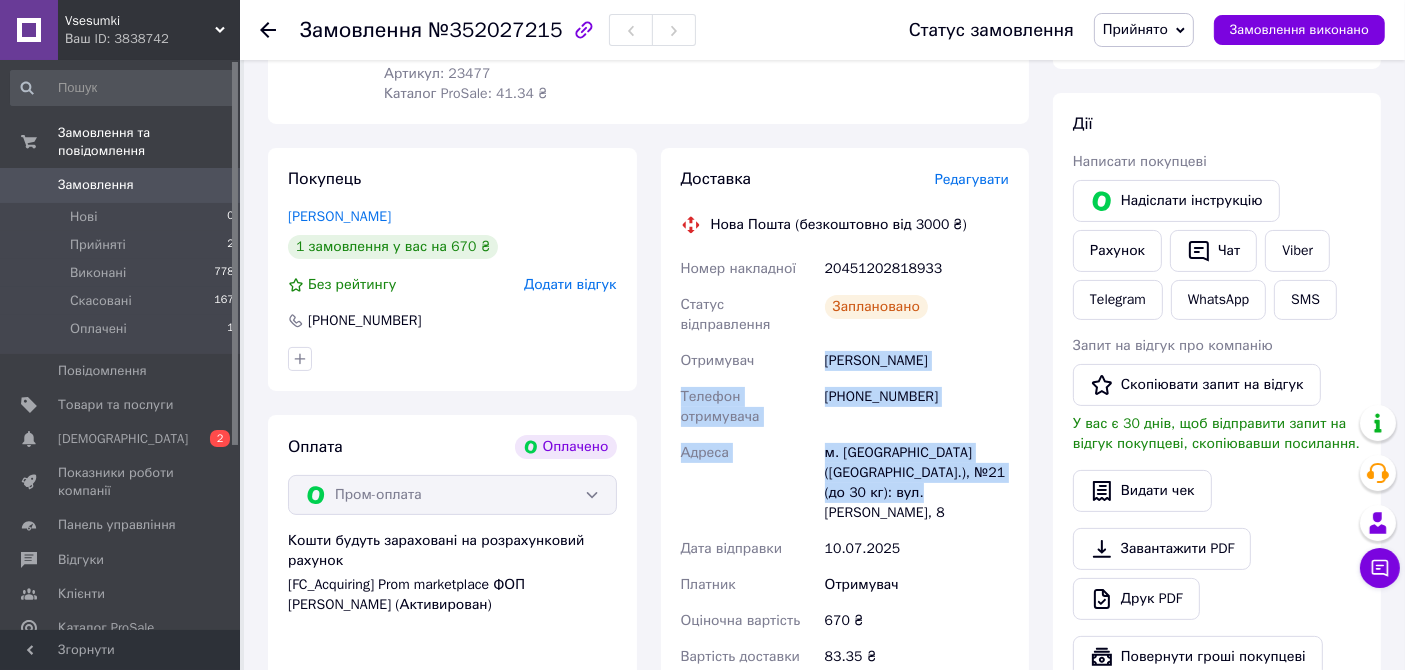 drag, startPoint x: 818, startPoint y: 344, endPoint x: 935, endPoint y: 461, distance: 165.46298 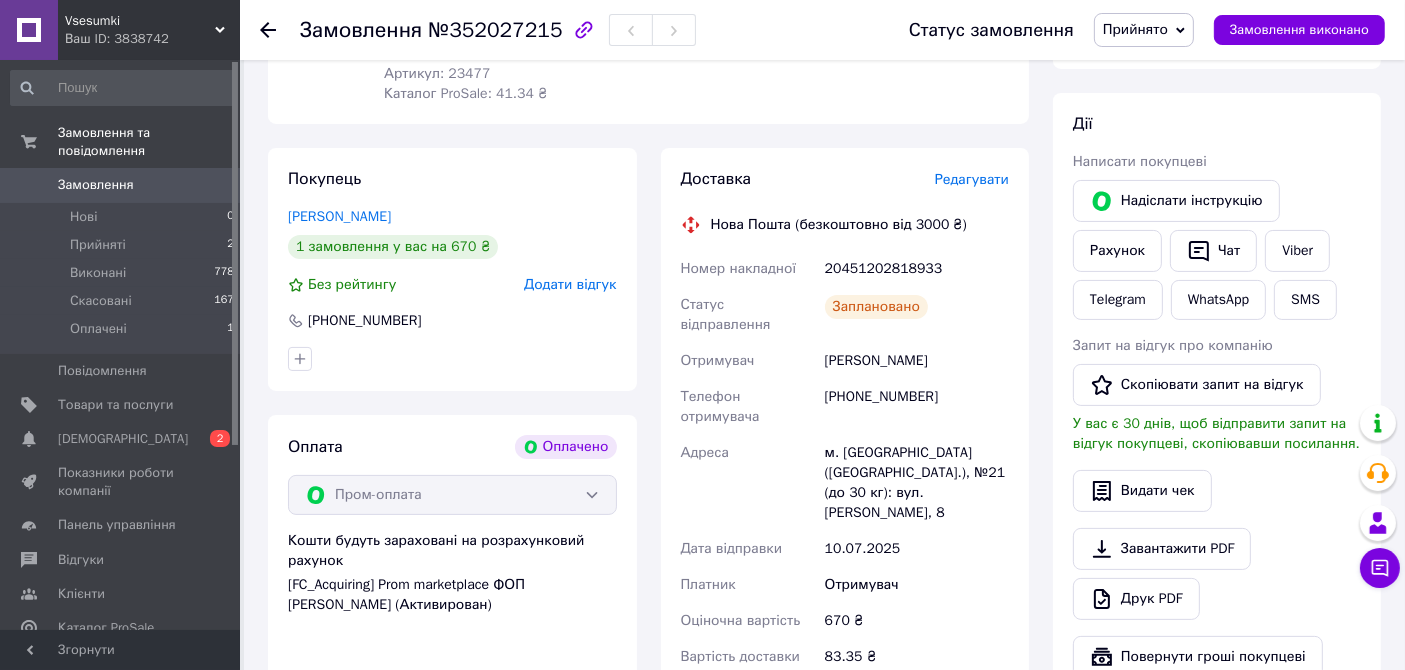click on "Замовлення №352027215" at bounding box center [584, 30] 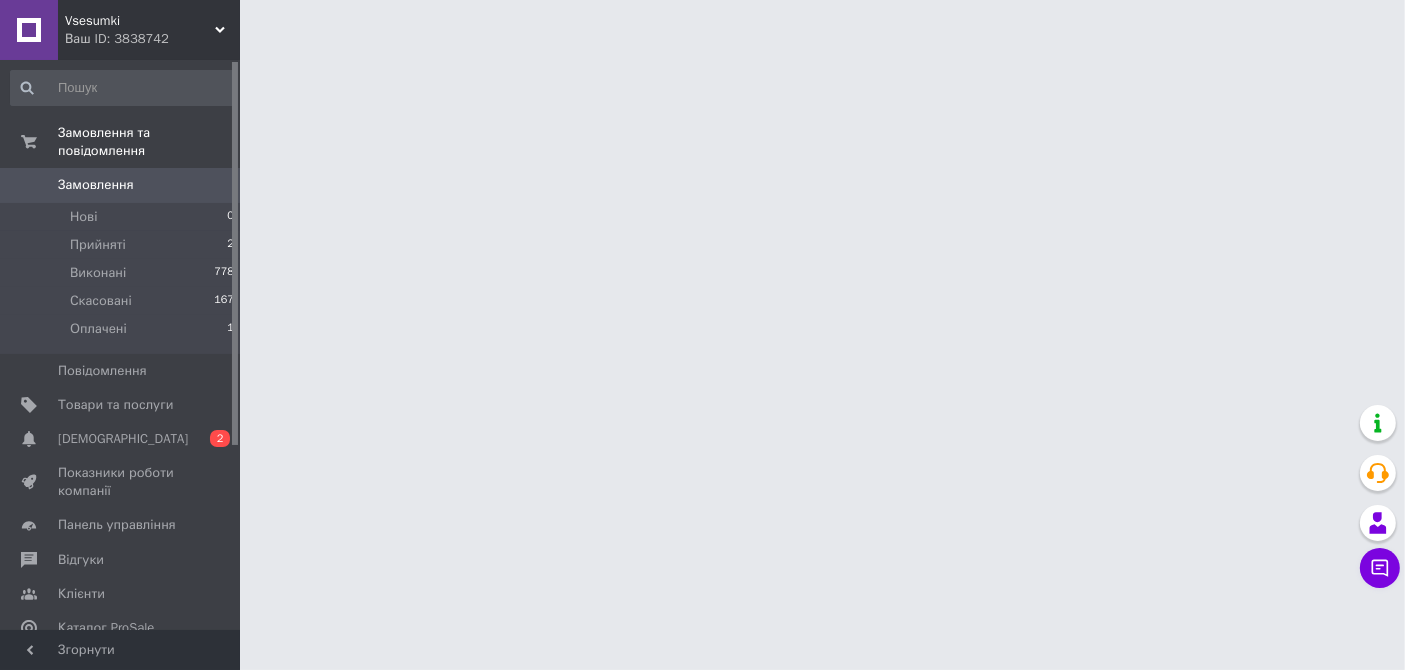 scroll, scrollTop: 0, scrollLeft: 0, axis: both 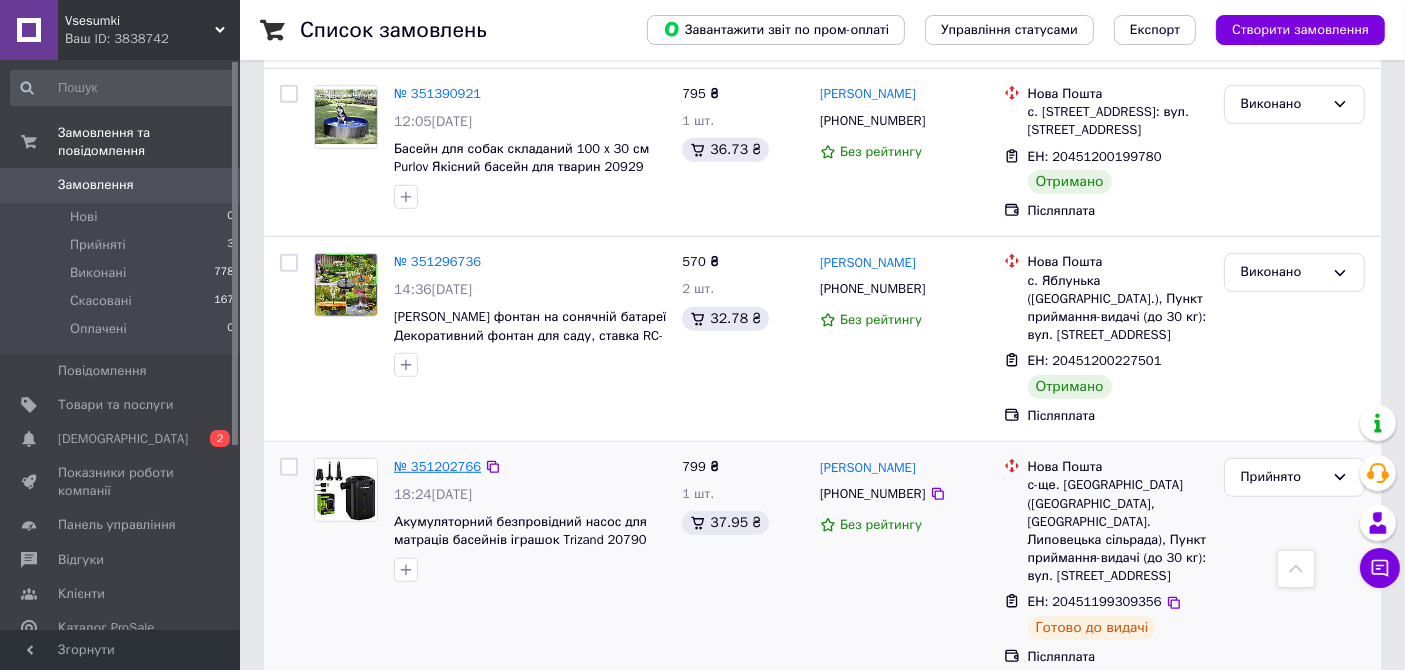 click on "№ 351202766" at bounding box center (437, 466) 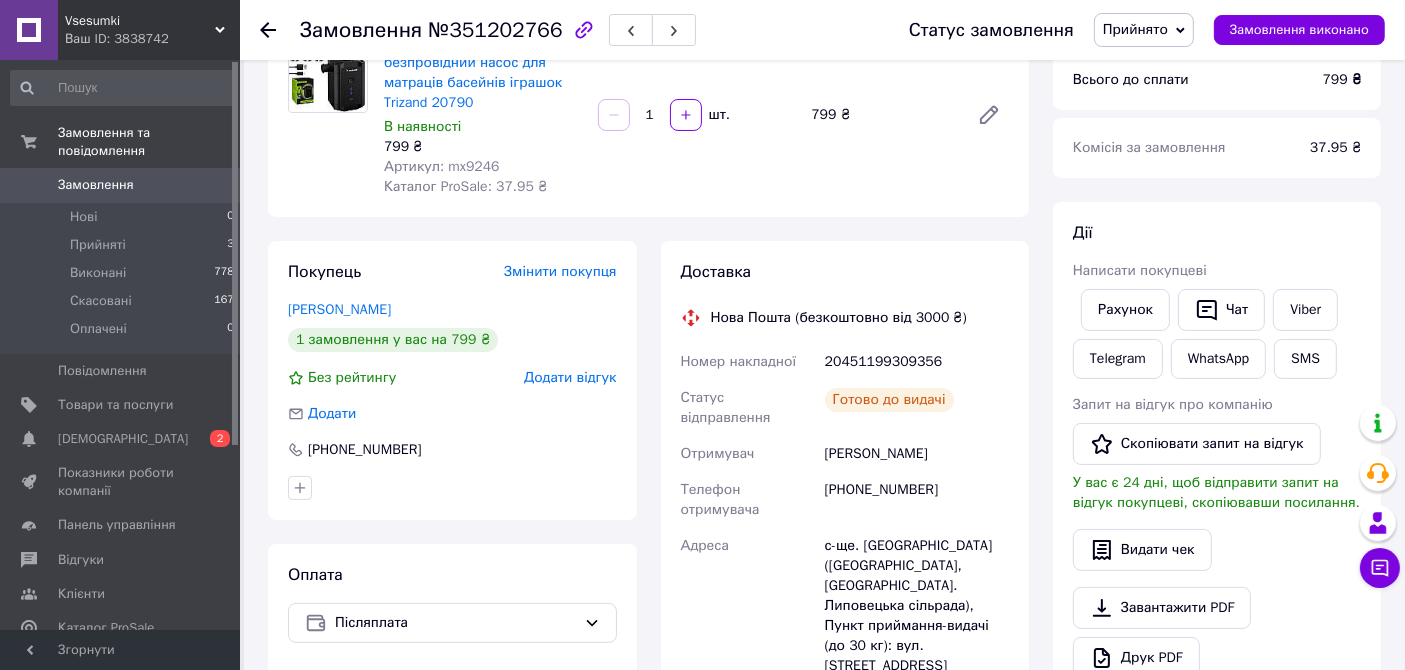 scroll, scrollTop: 232, scrollLeft: 0, axis: vertical 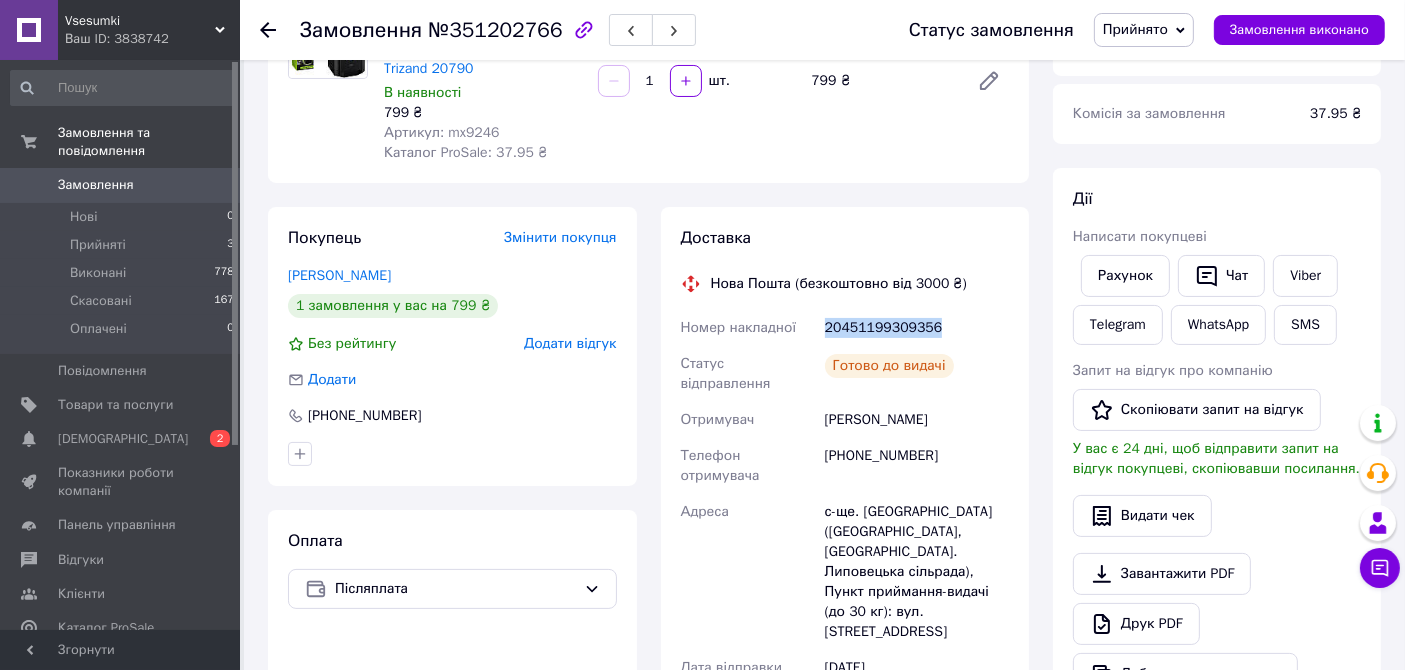 drag, startPoint x: 826, startPoint y: 306, endPoint x: 934, endPoint y: 310, distance: 108.07405 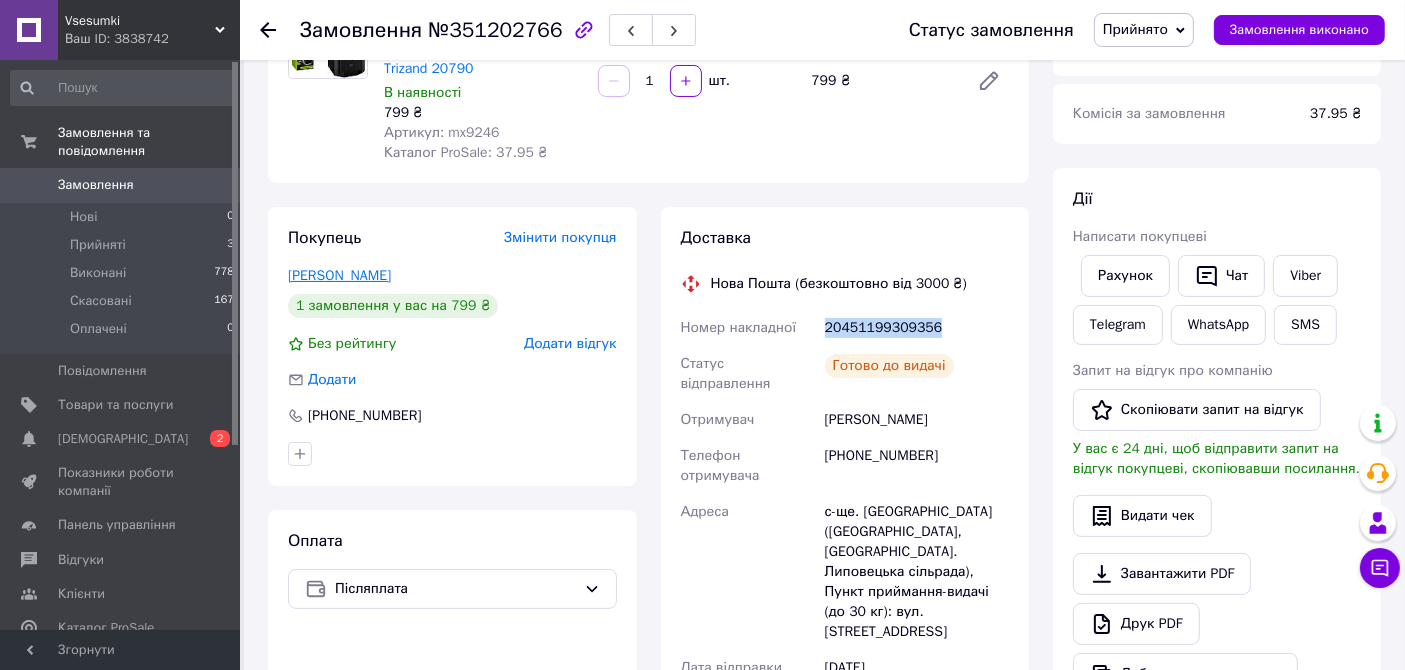 click on "[PERSON_NAME]" at bounding box center [339, 275] 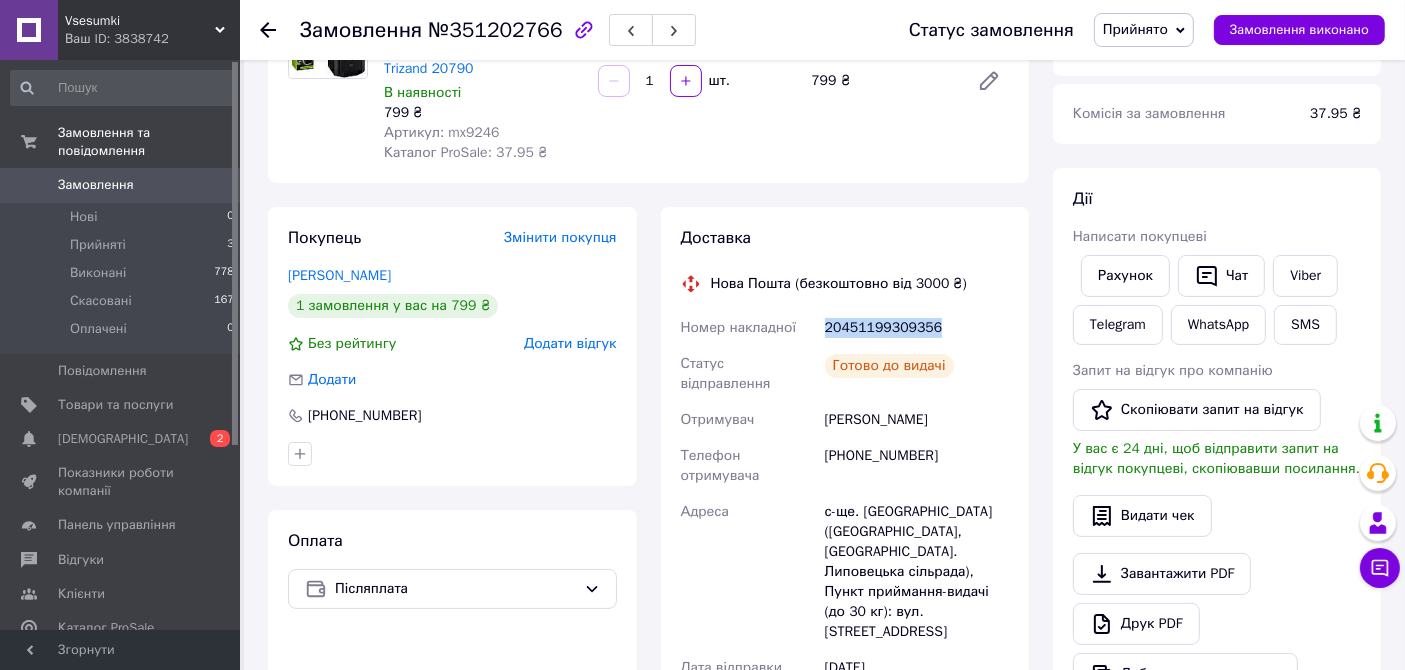 scroll, scrollTop: 0, scrollLeft: 0, axis: both 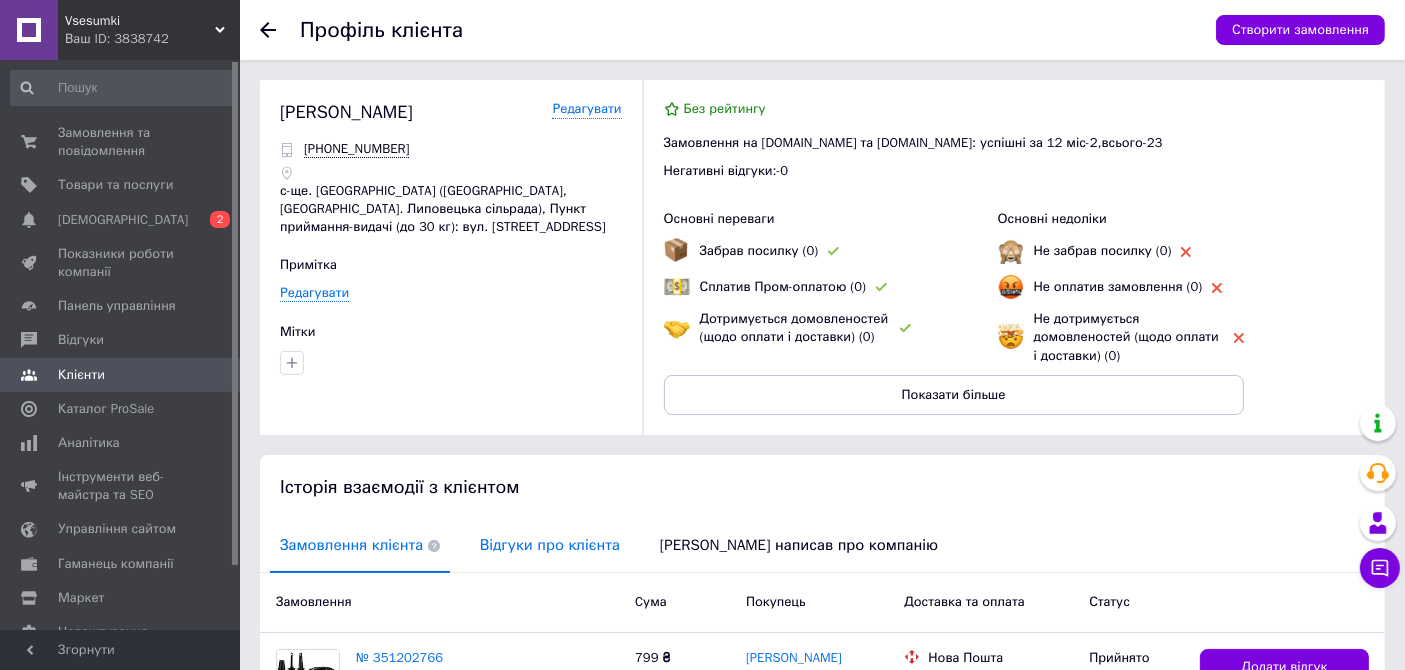 click on "Відгуки про клієнта" at bounding box center [550, 545] 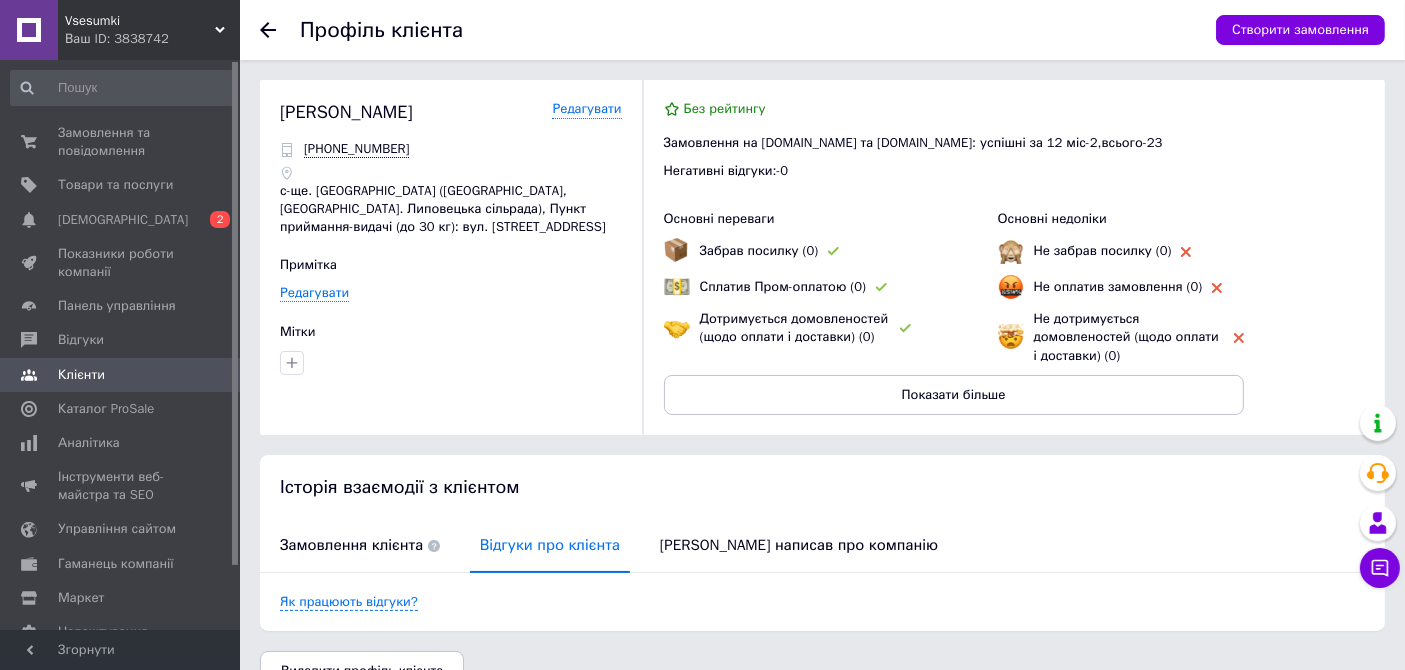 click 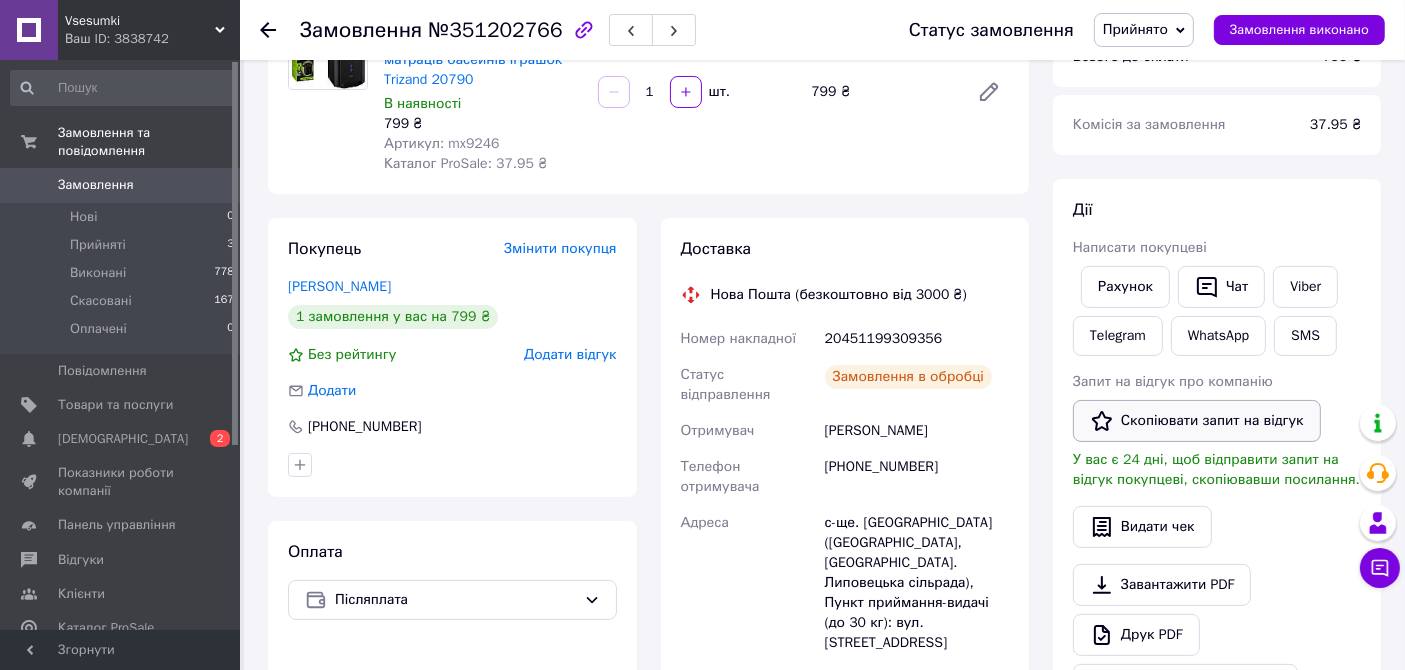 scroll, scrollTop: 232, scrollLeft: 0, axis: vertical 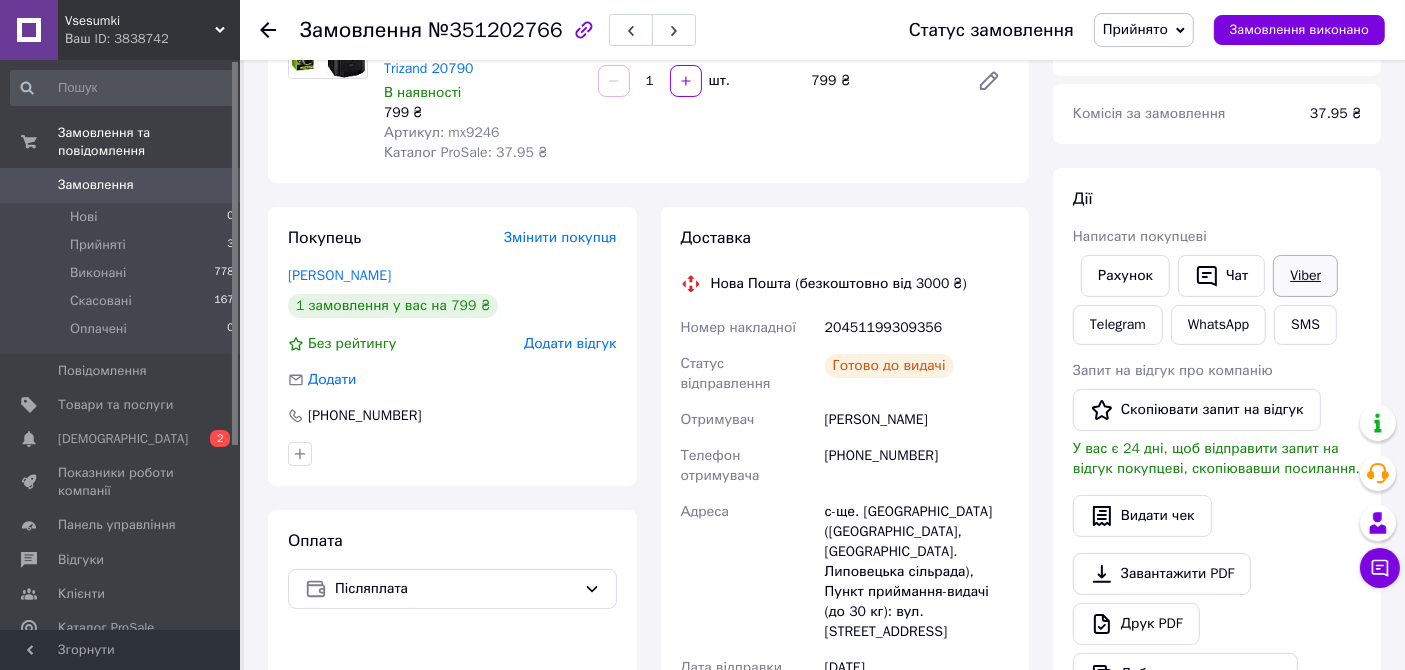 click on "Viber" at bounding box center [1305, 276] 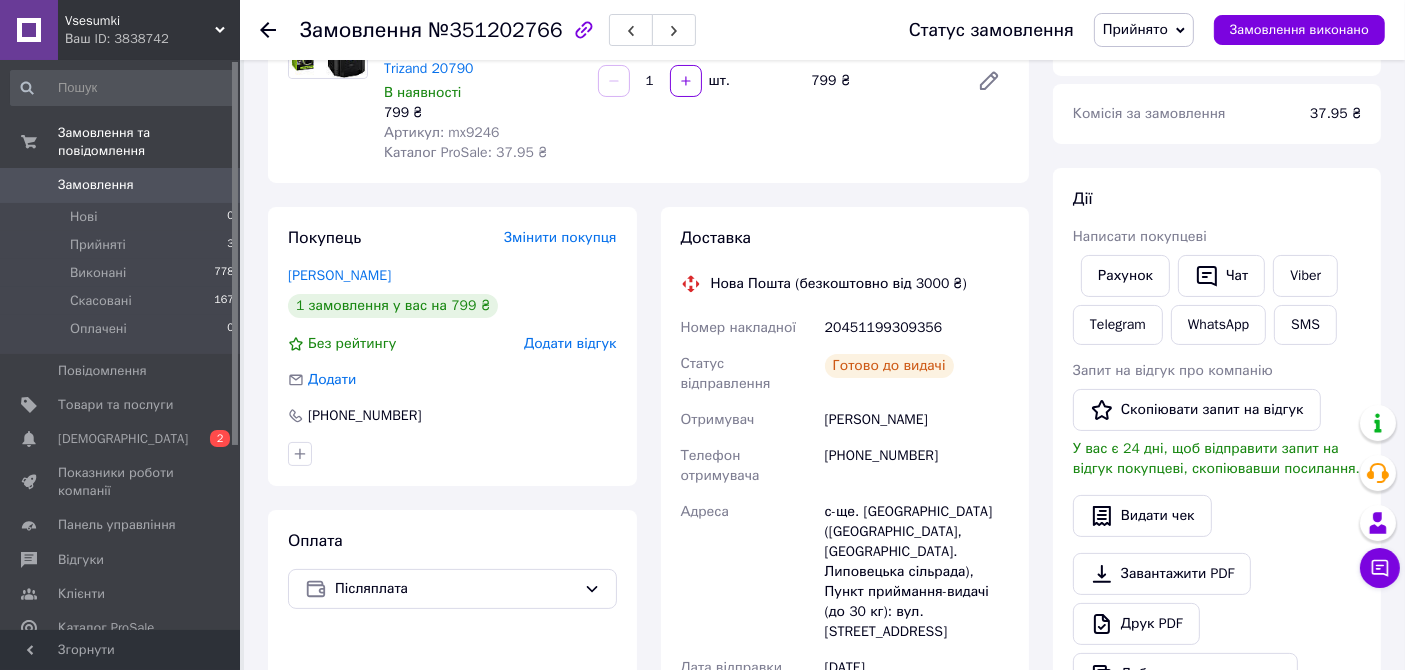 click on "Замовлення" at bounding box center (96, 185) 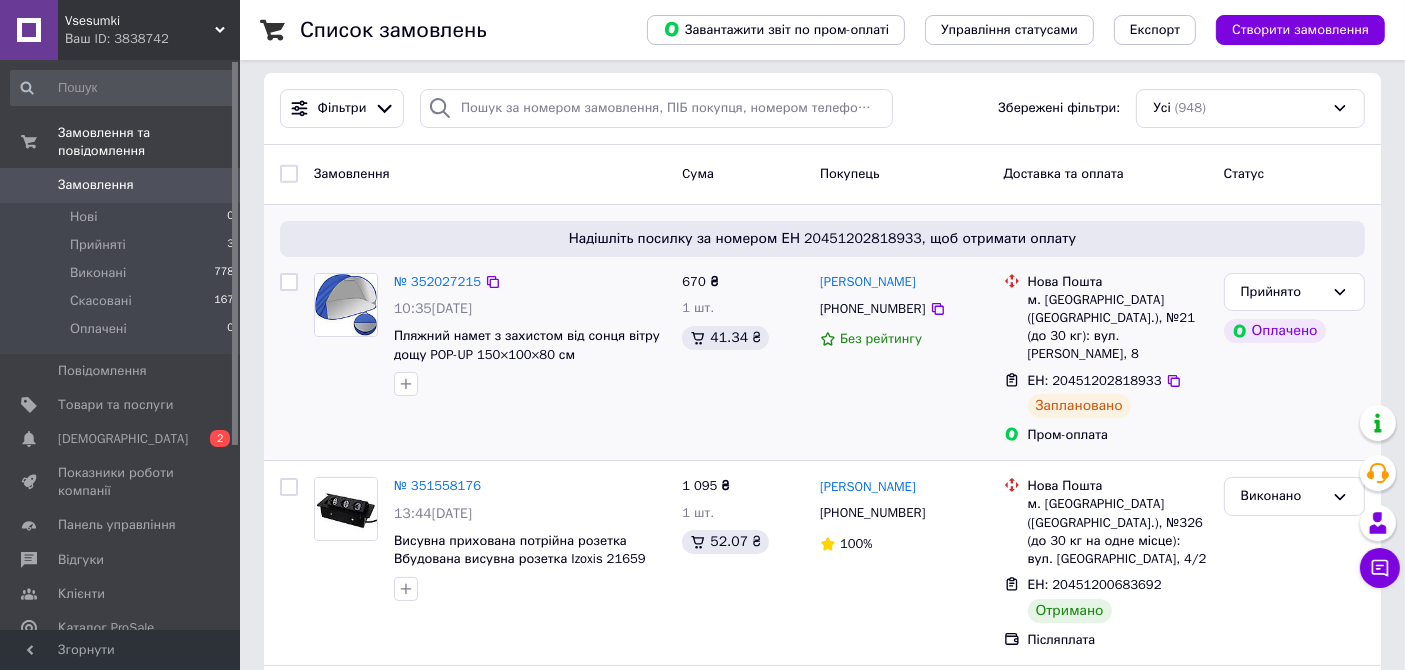 scroll, scrollTop: 0, scrollLeft: 0, axis: both 